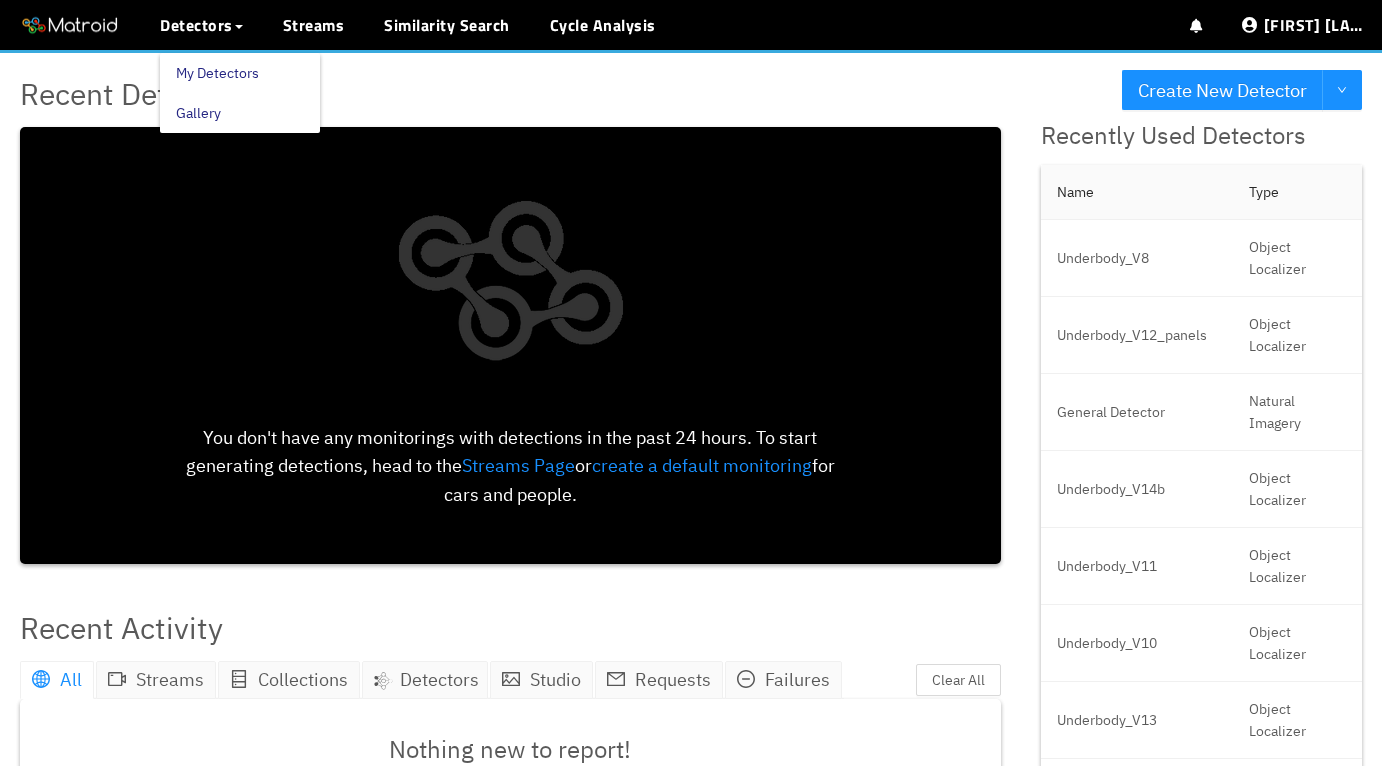 scroll, scrollTop: 0, scrollLeft: 0, axis: both 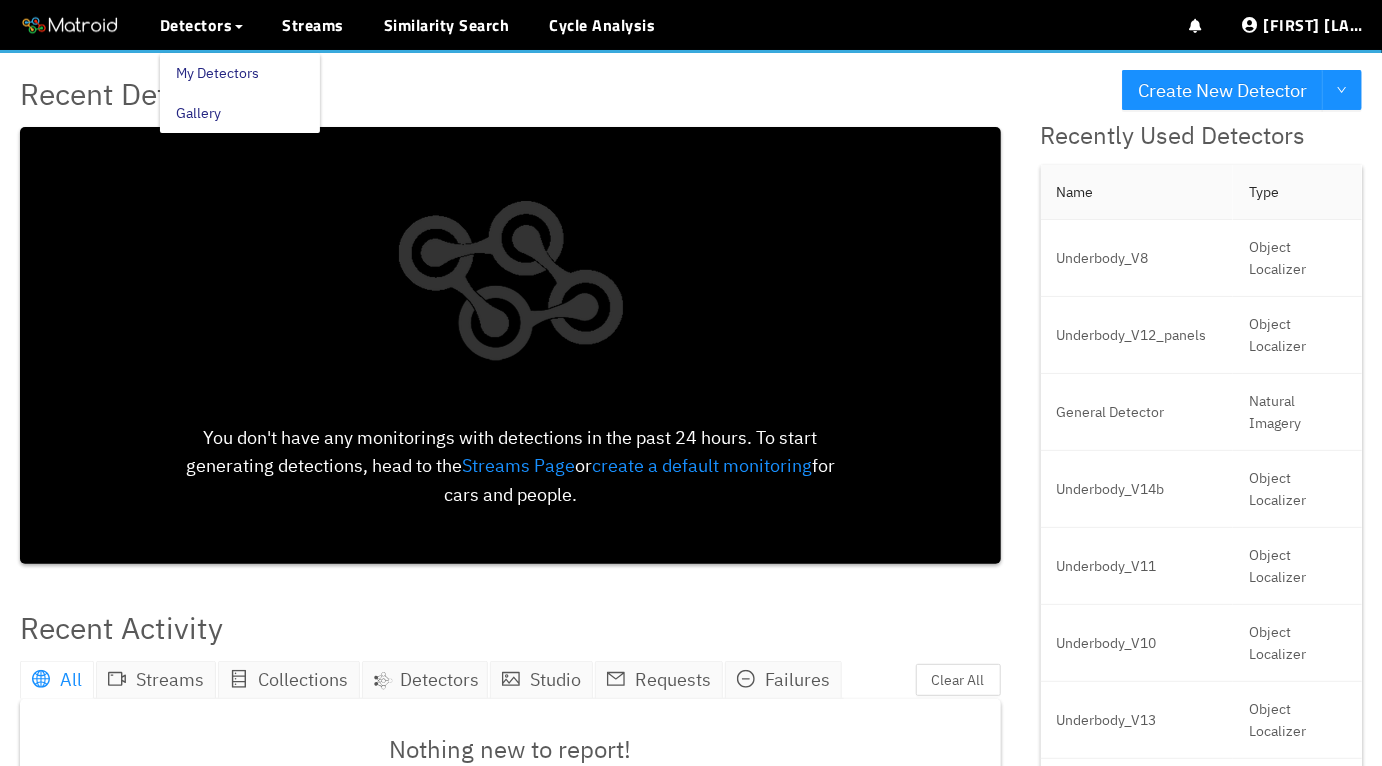 click on "My Detectors" at bounding box center [217, 73] 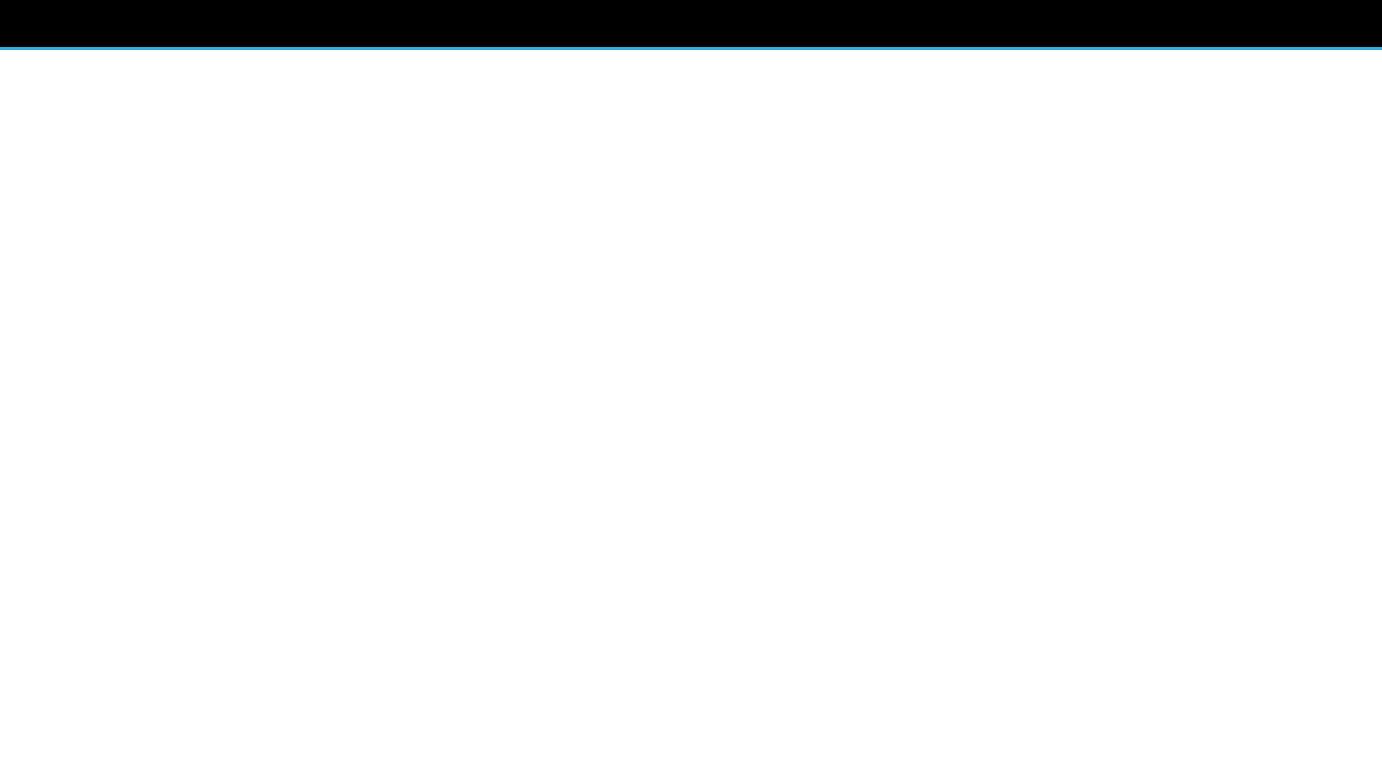 scroll, scrollTop: 0, scrollLeft: 0, axis: both 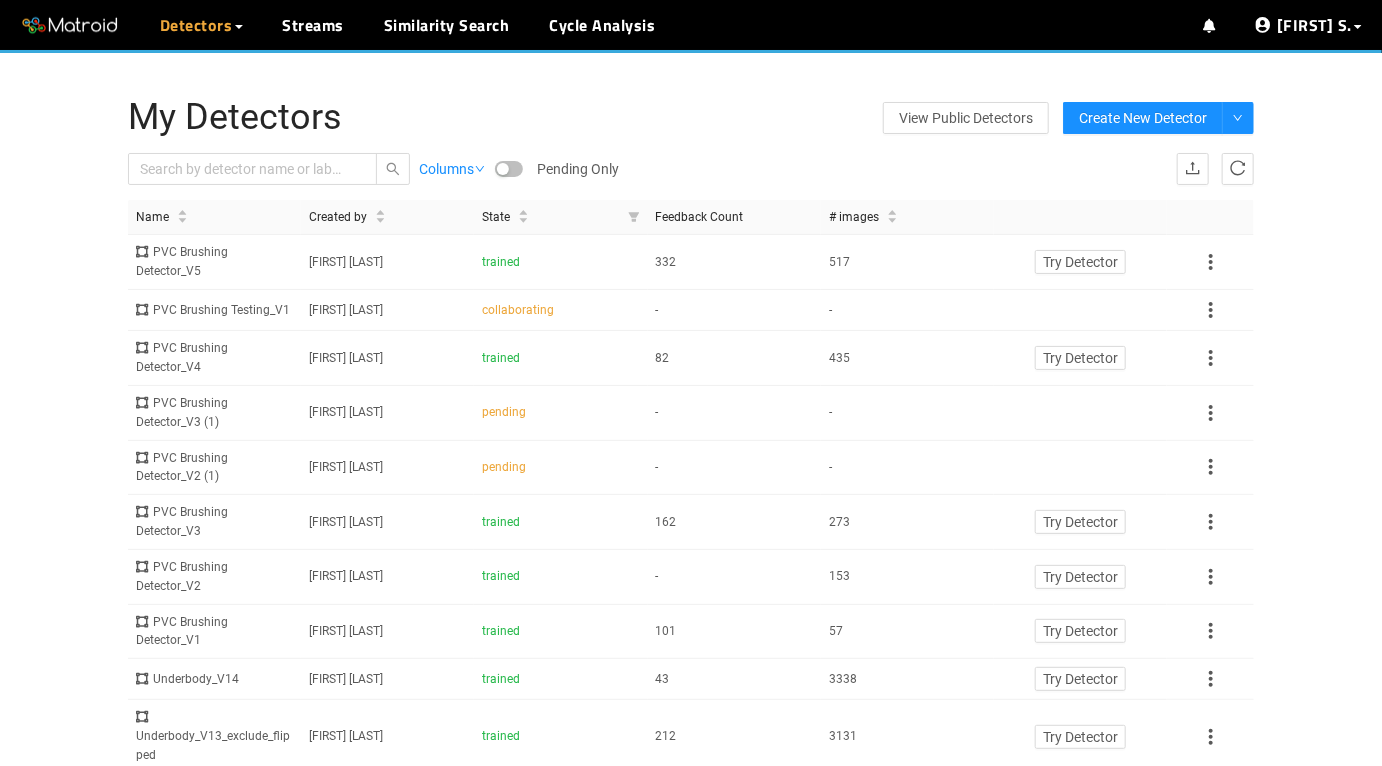 click at bounding box center [503, 169] 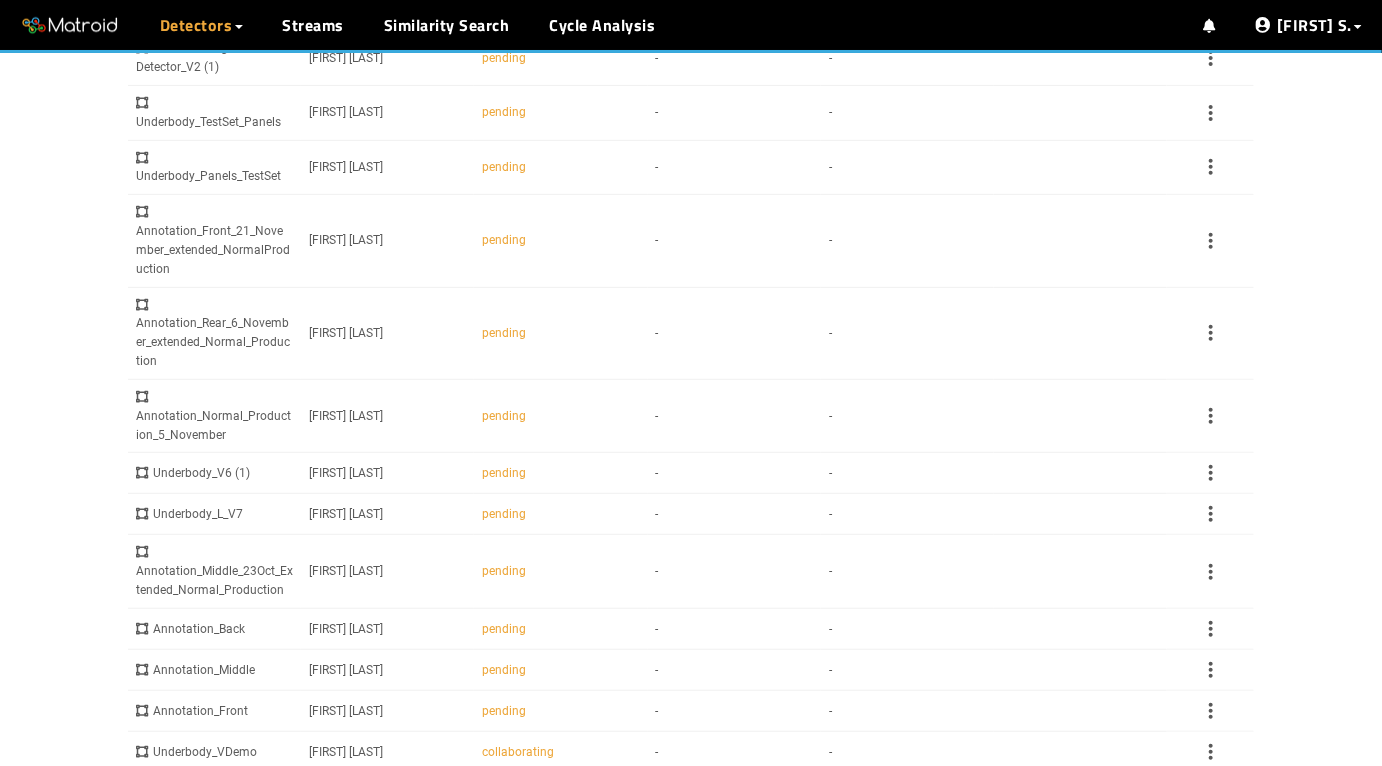 scroll, scrollTop: 0, scrollLeft: 0, axis: both 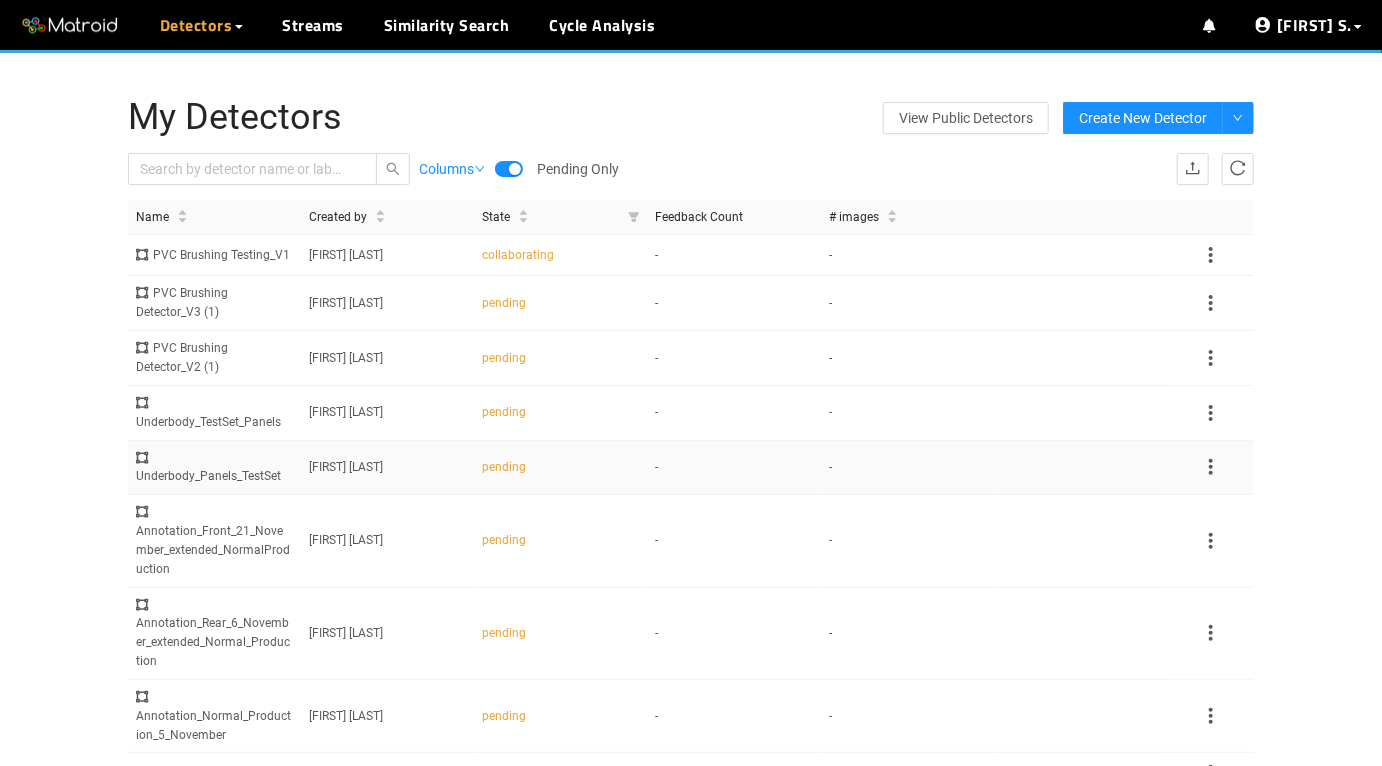 click 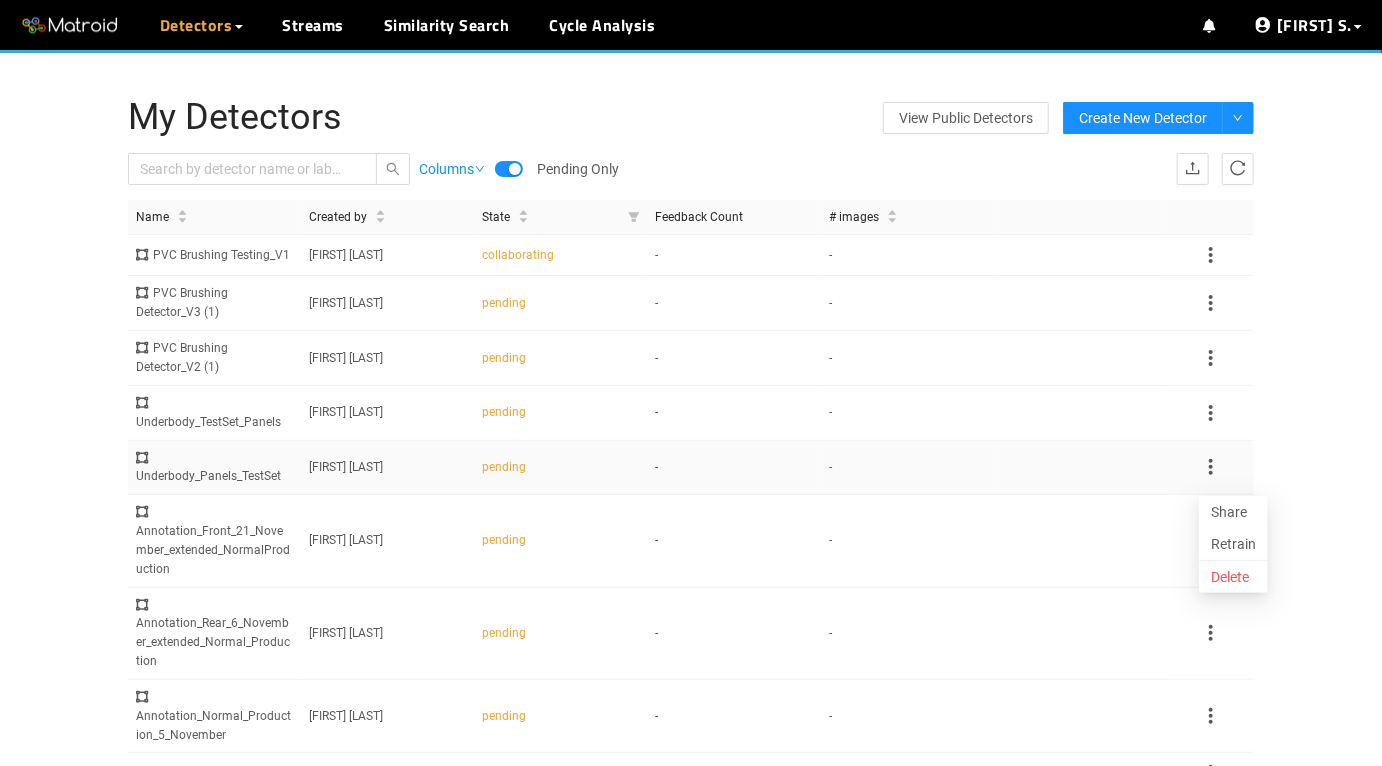 click 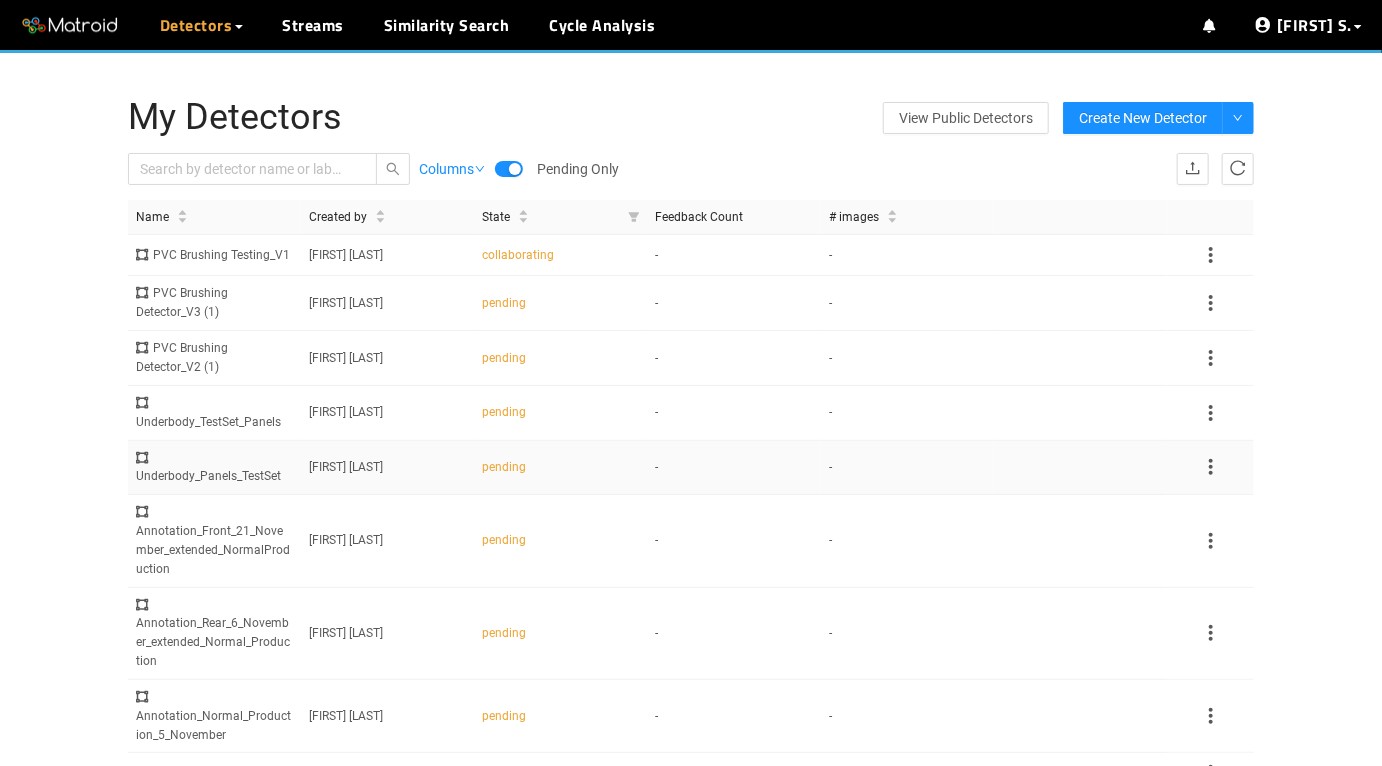 click on "-" at bounding box center [734, 468] 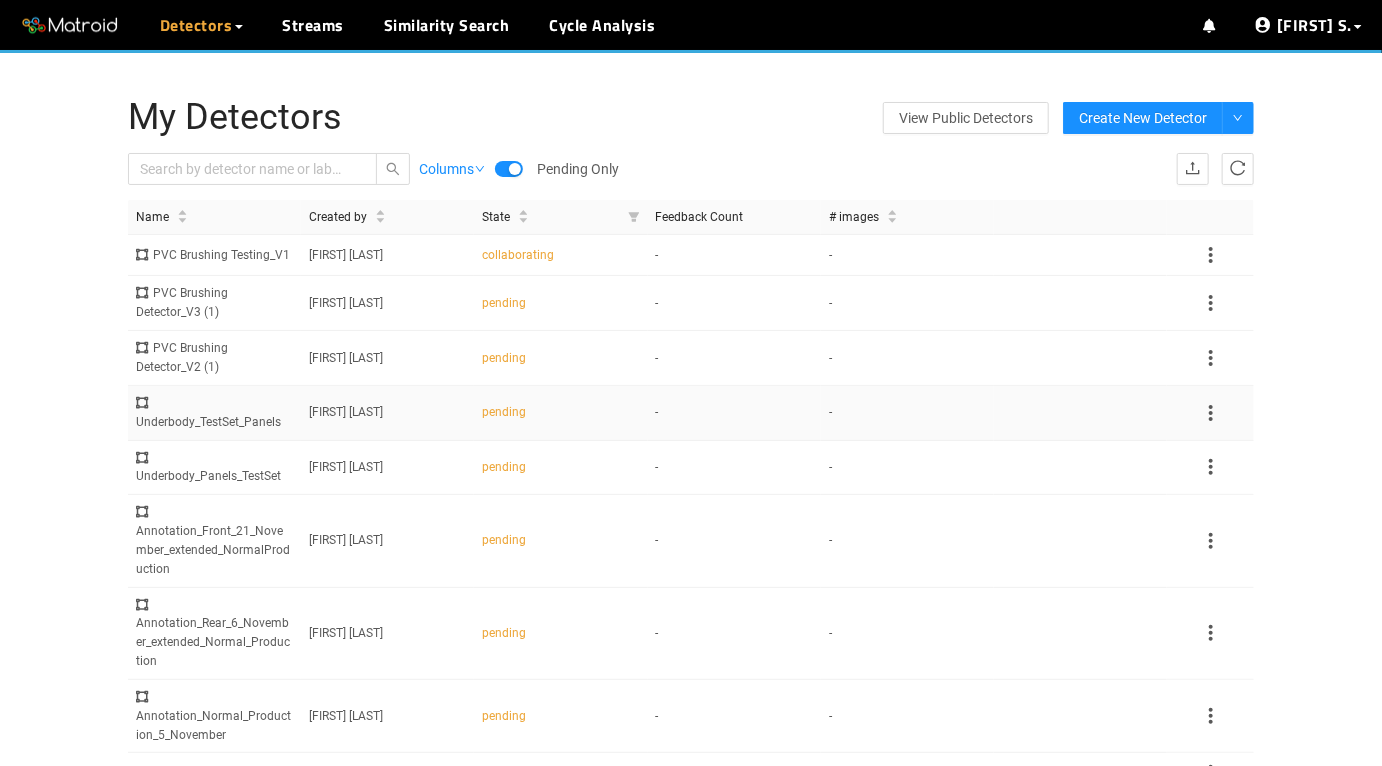 click on "Underbody_TestSet_Panels" at bounding box center [214, 413] 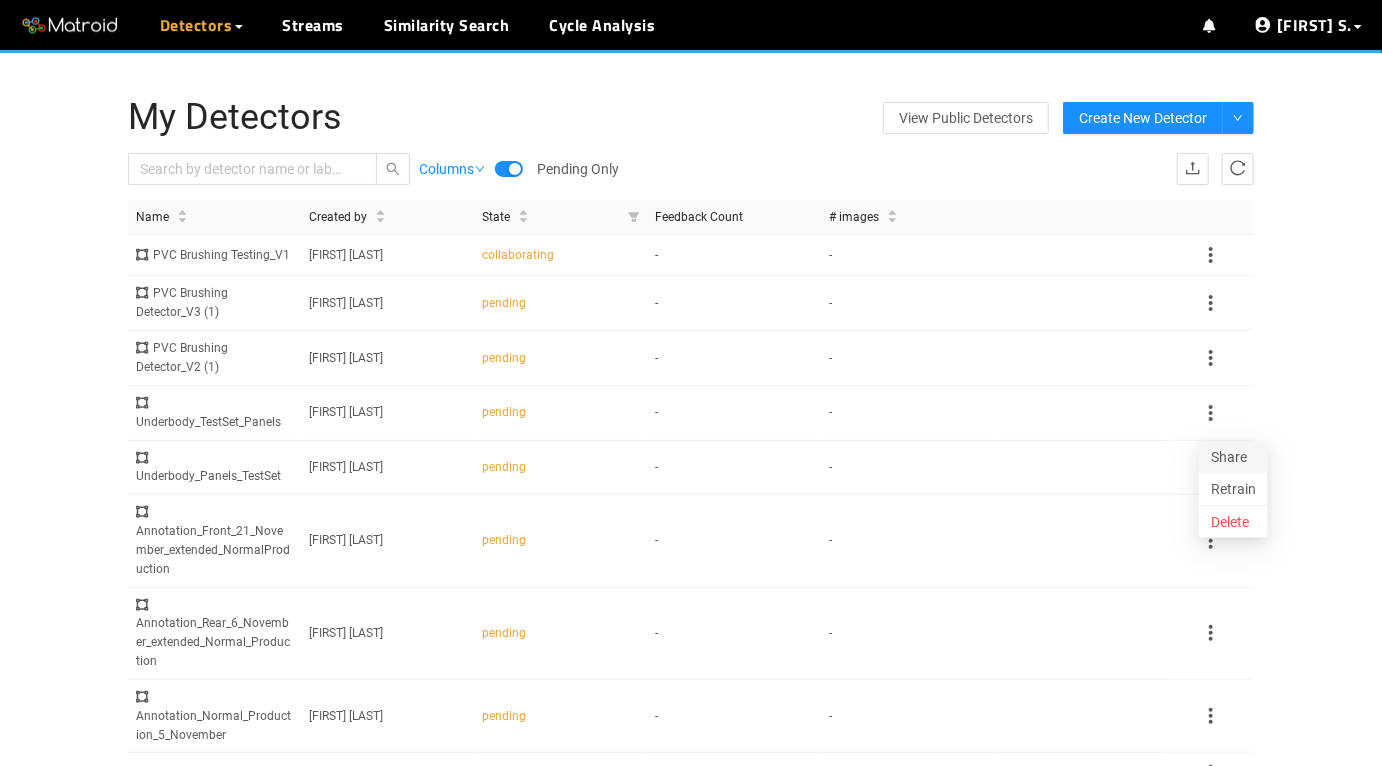 click on "Share" at bounding box center [1233, 457] 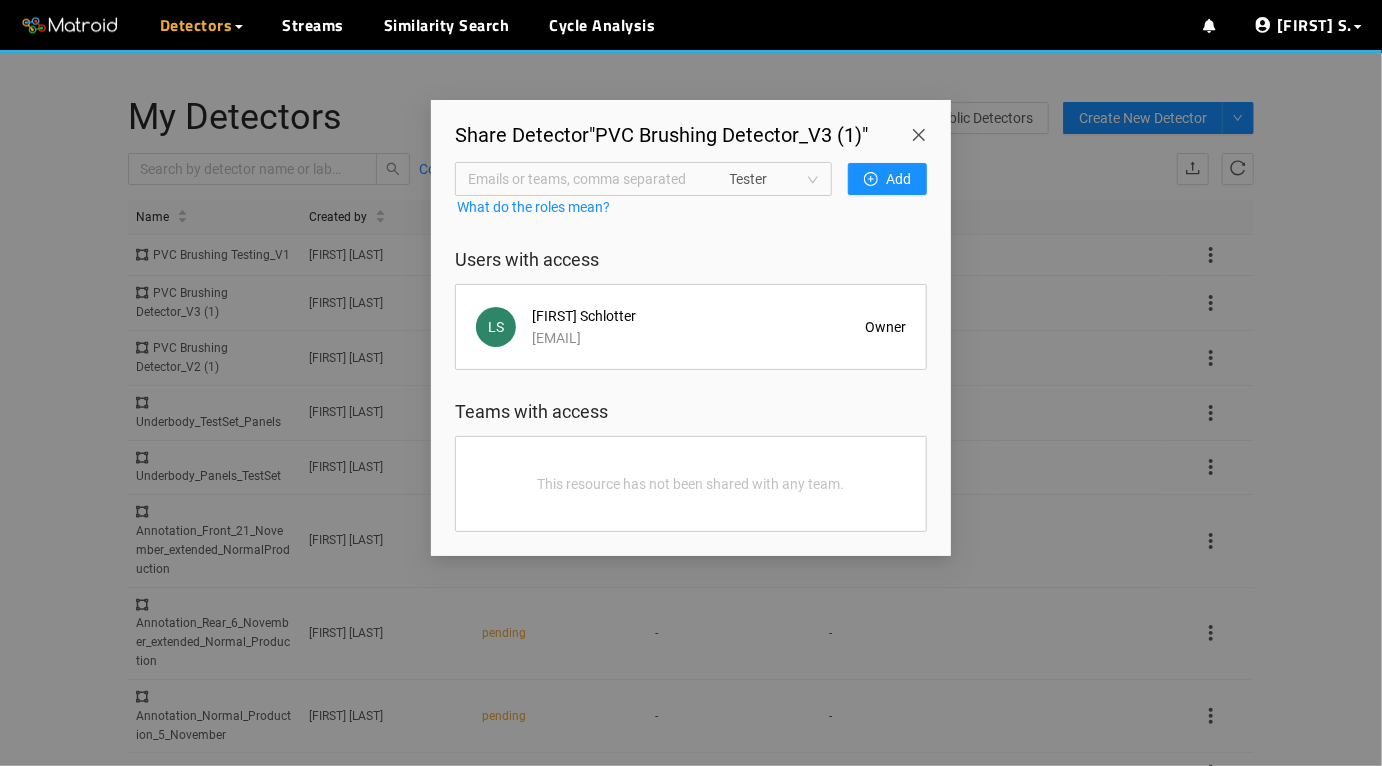click on "Emails or teams, comma separated" at bounding box center (587, 179) 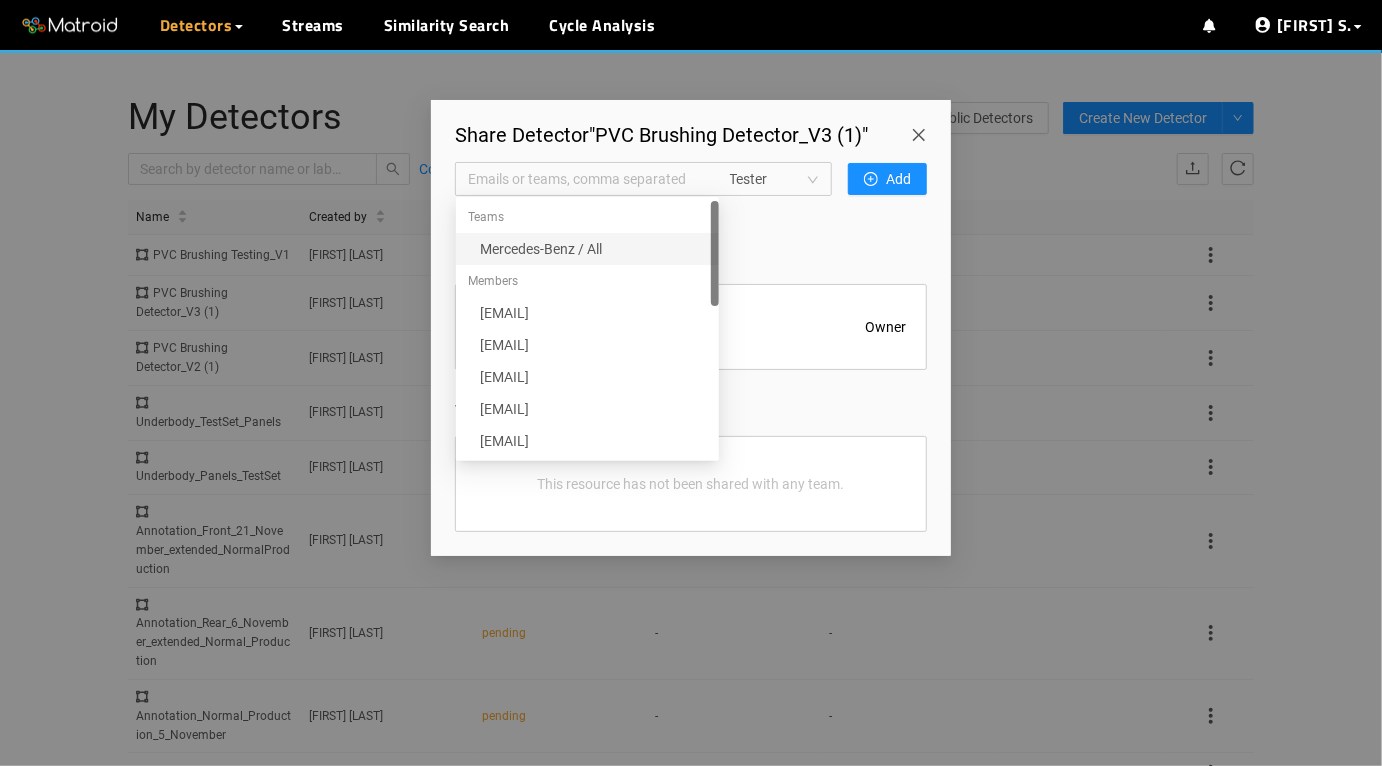 paste on "mate.seidl@mercedes-benz.com" 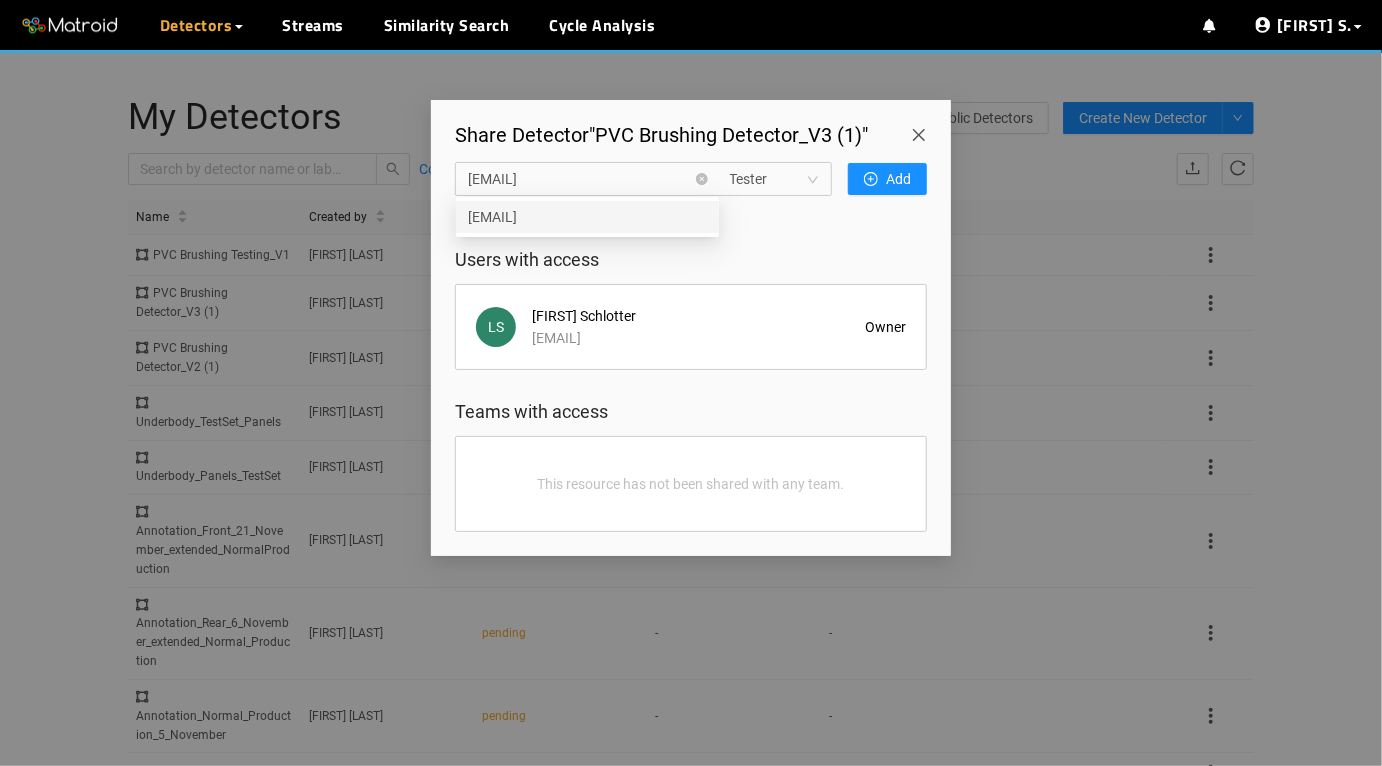 click on "mate.seidl@mercedes-benz.com" at bounding box center (587, 217) 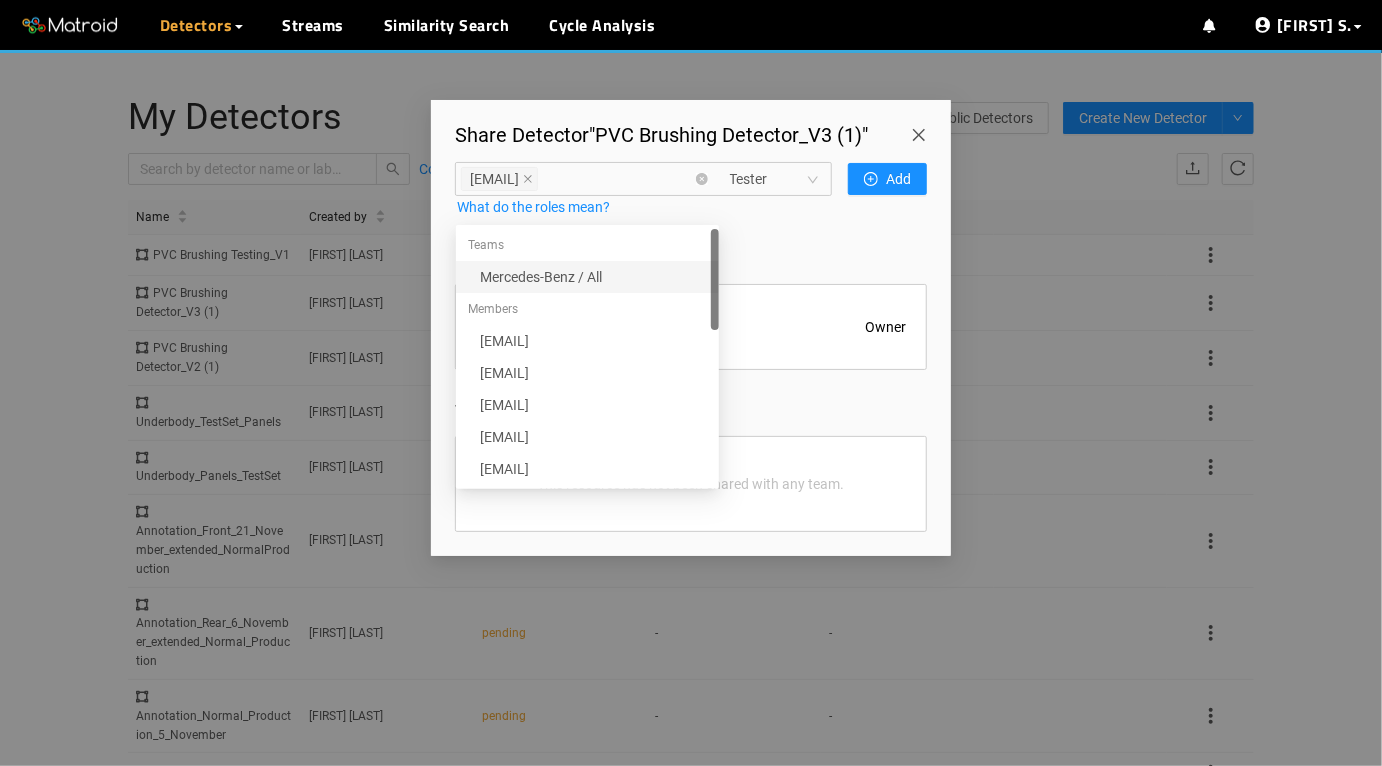 click on "mate.seidl@mercedes-benz.com   Tester Add What do the roles mean? Users with access L S Lukas   Schlotter lukas.schlotter@mercedes-benz.com Owner Teams with access This resource has not been shared with any team." at bounding box center [691, 347] 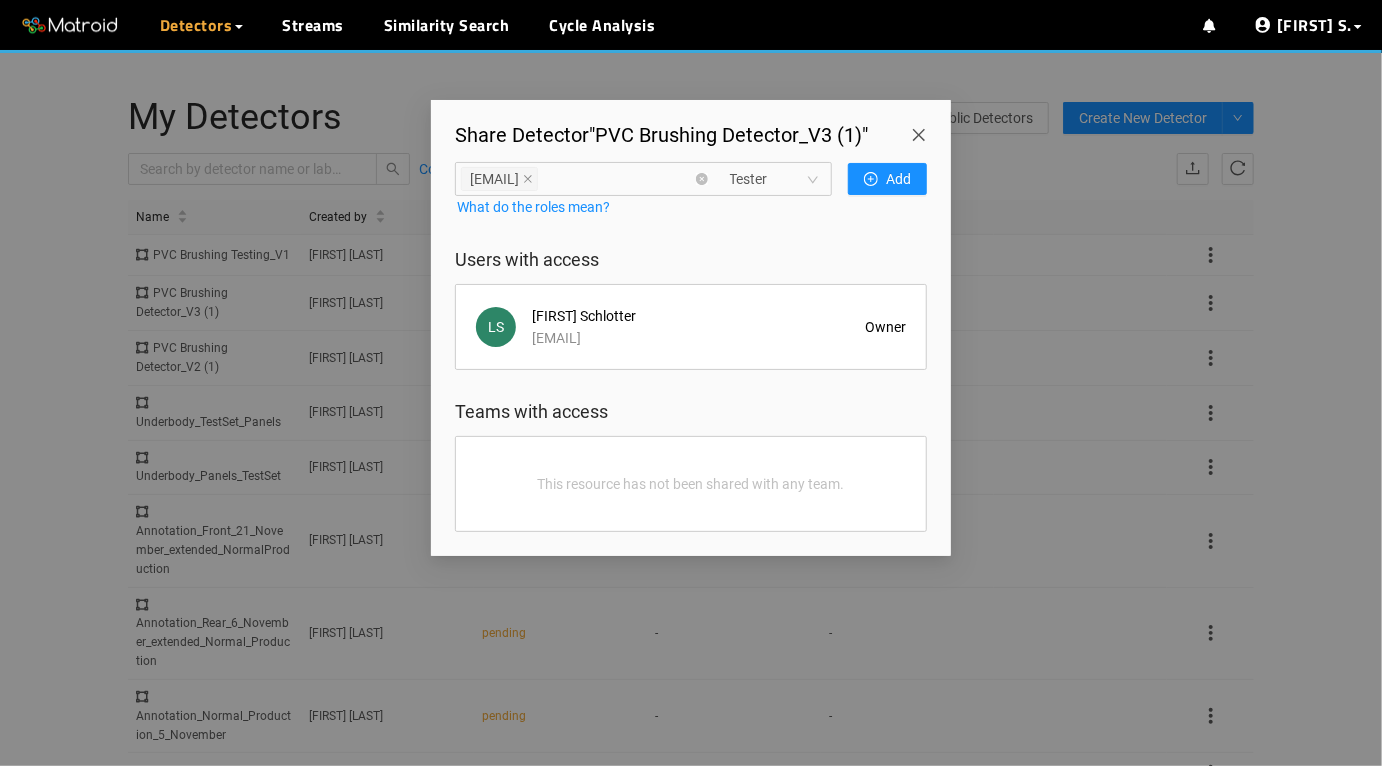 click on "Tester" at bounding box center (774, 179) 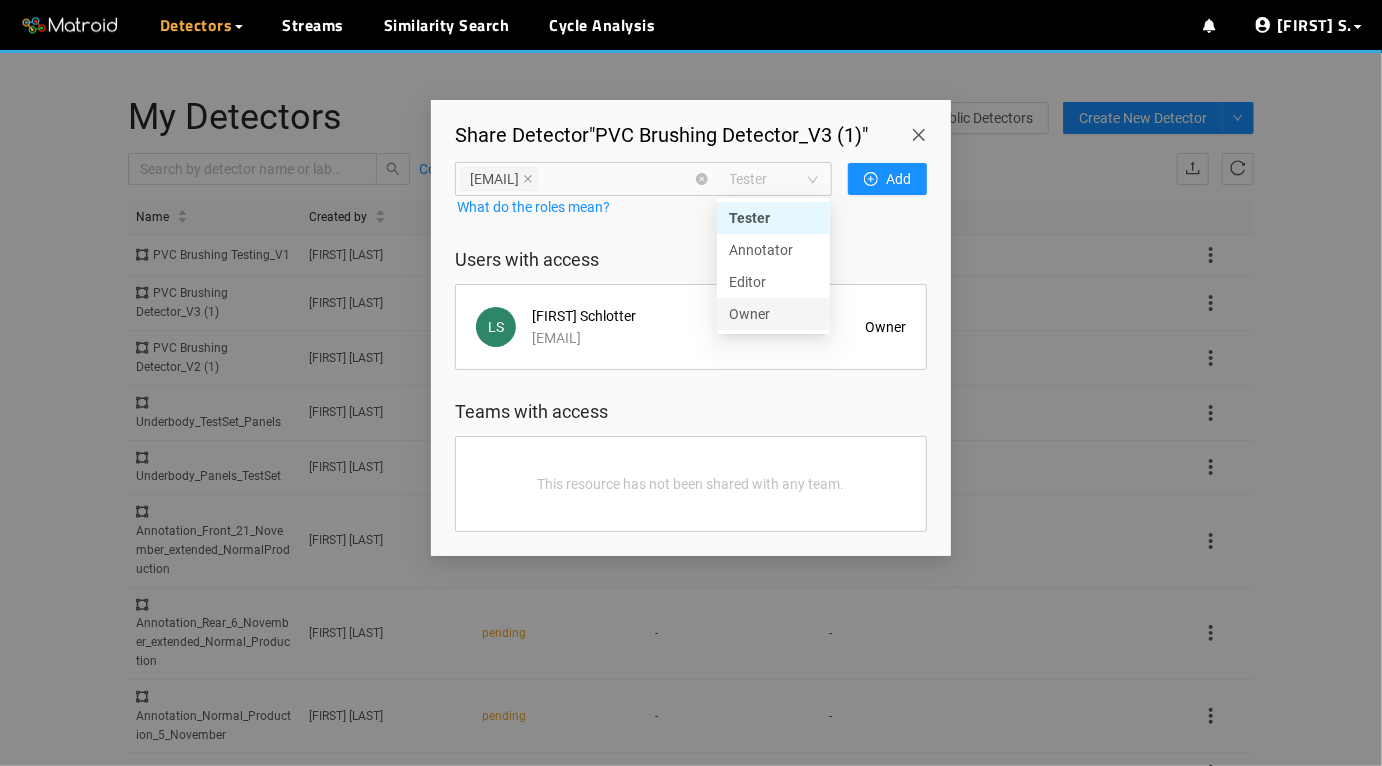 click on "Owner" at bounding box center (773, 314) 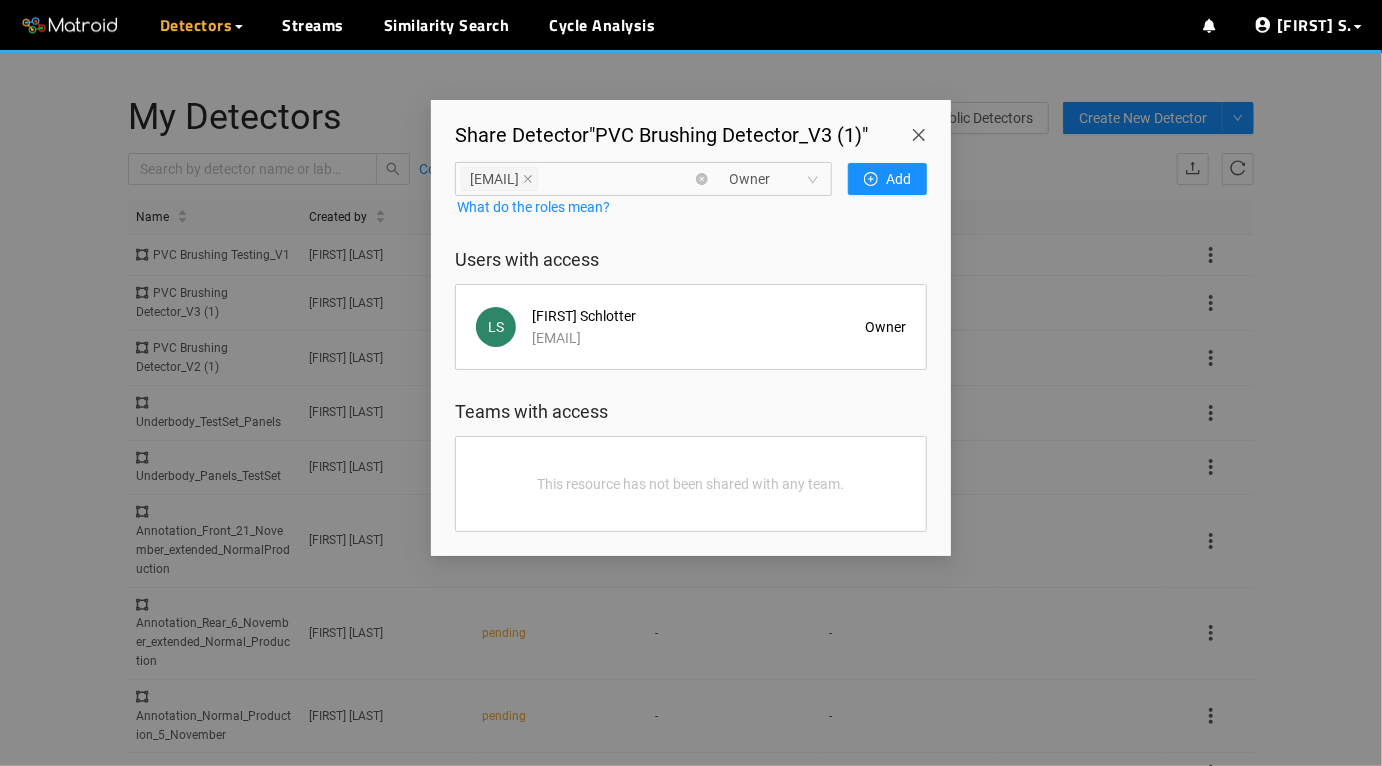 click at bounding box center [923, 128] 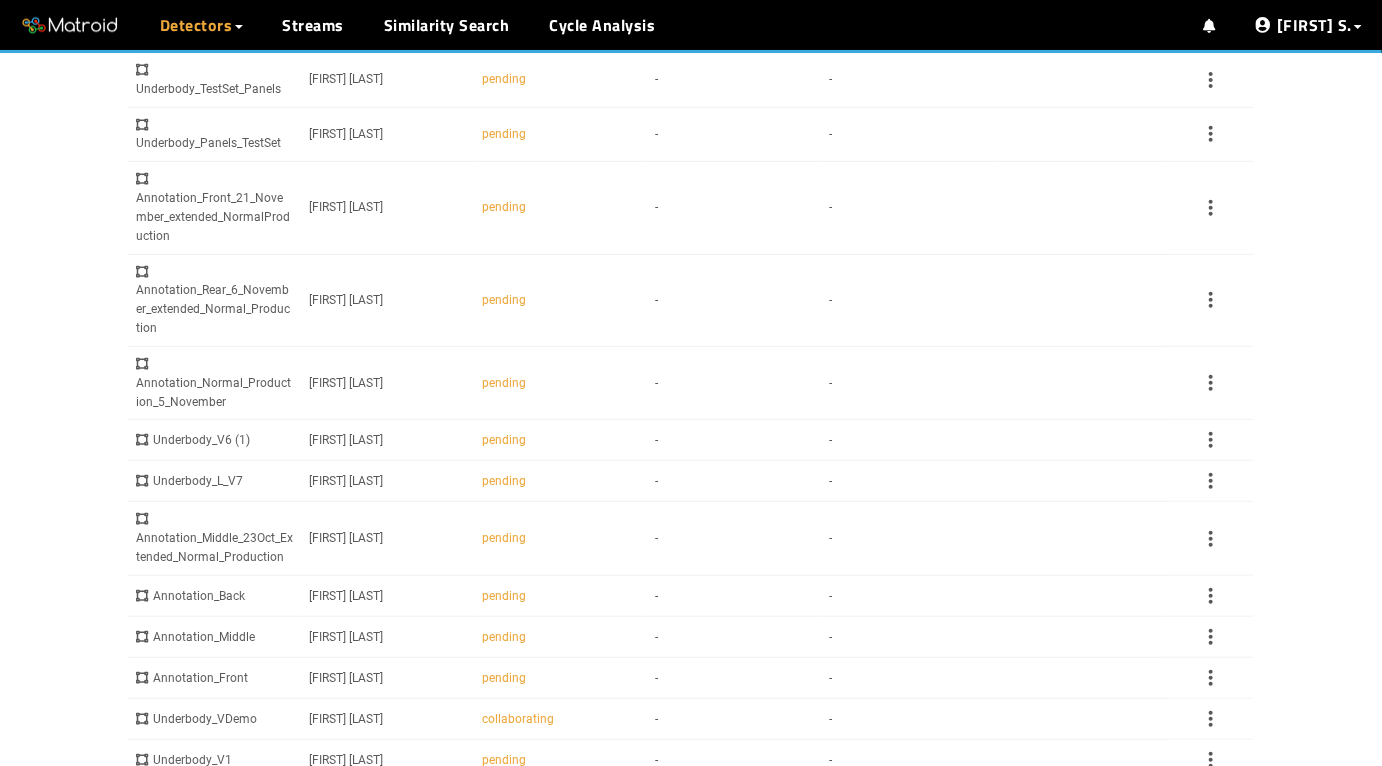 scroll, scrollTop: 332, scrollLeft: 0, axis: vertical 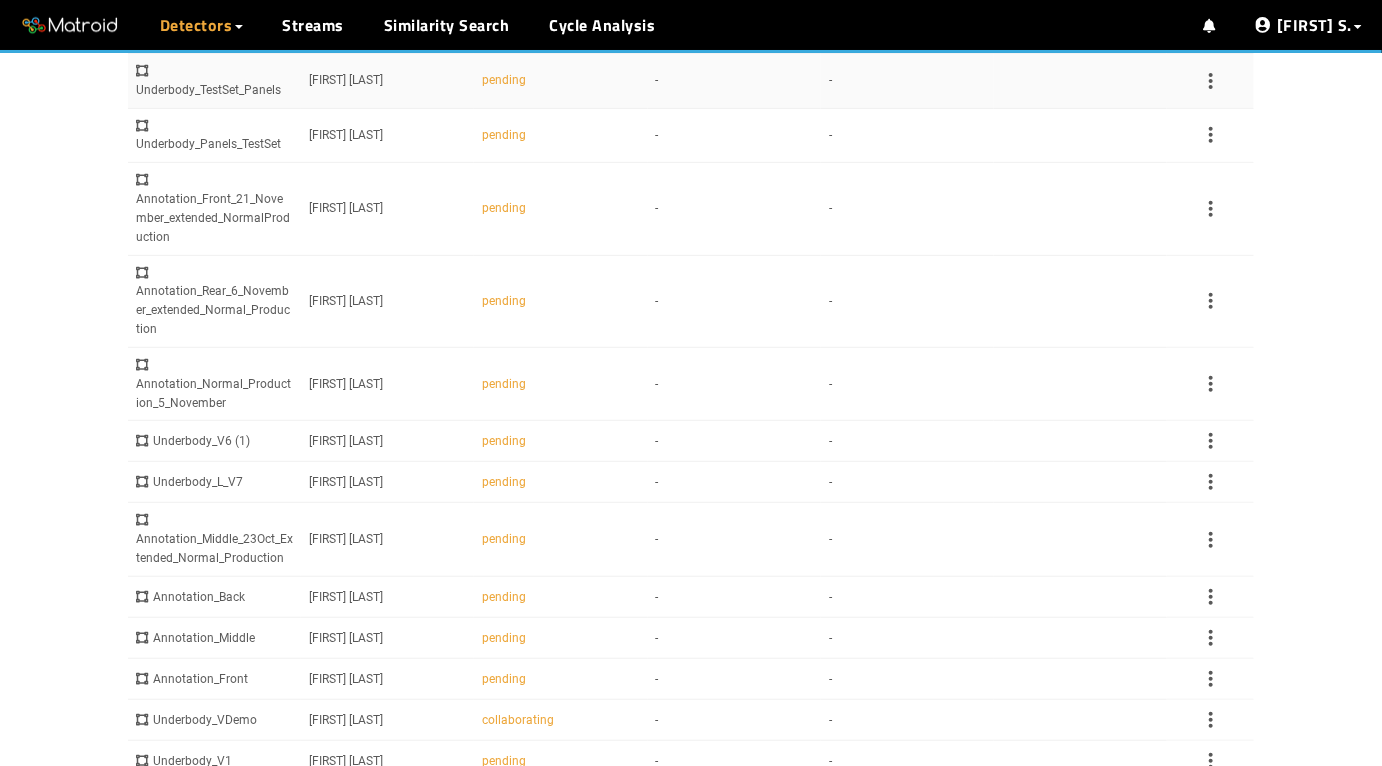 click 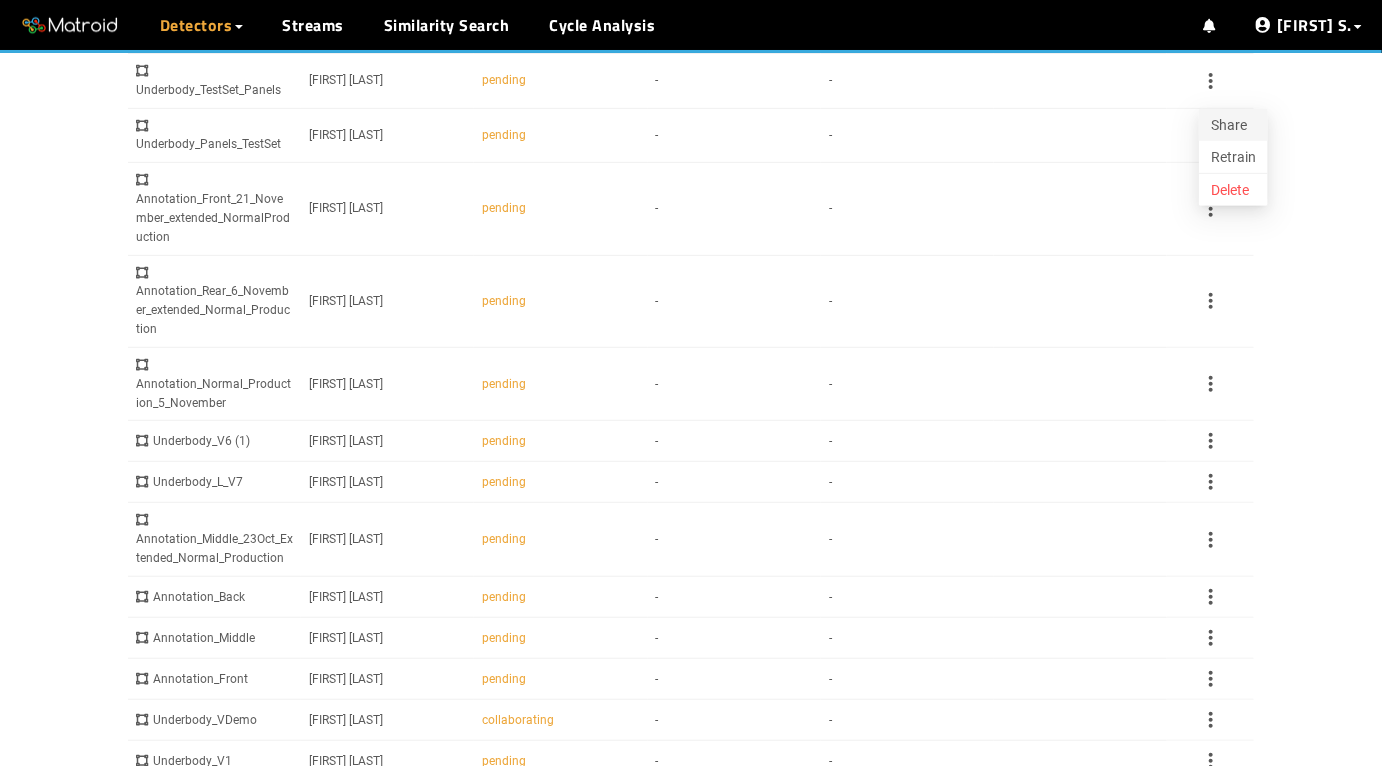 click on "Share" at bounding box center [1233, 125] 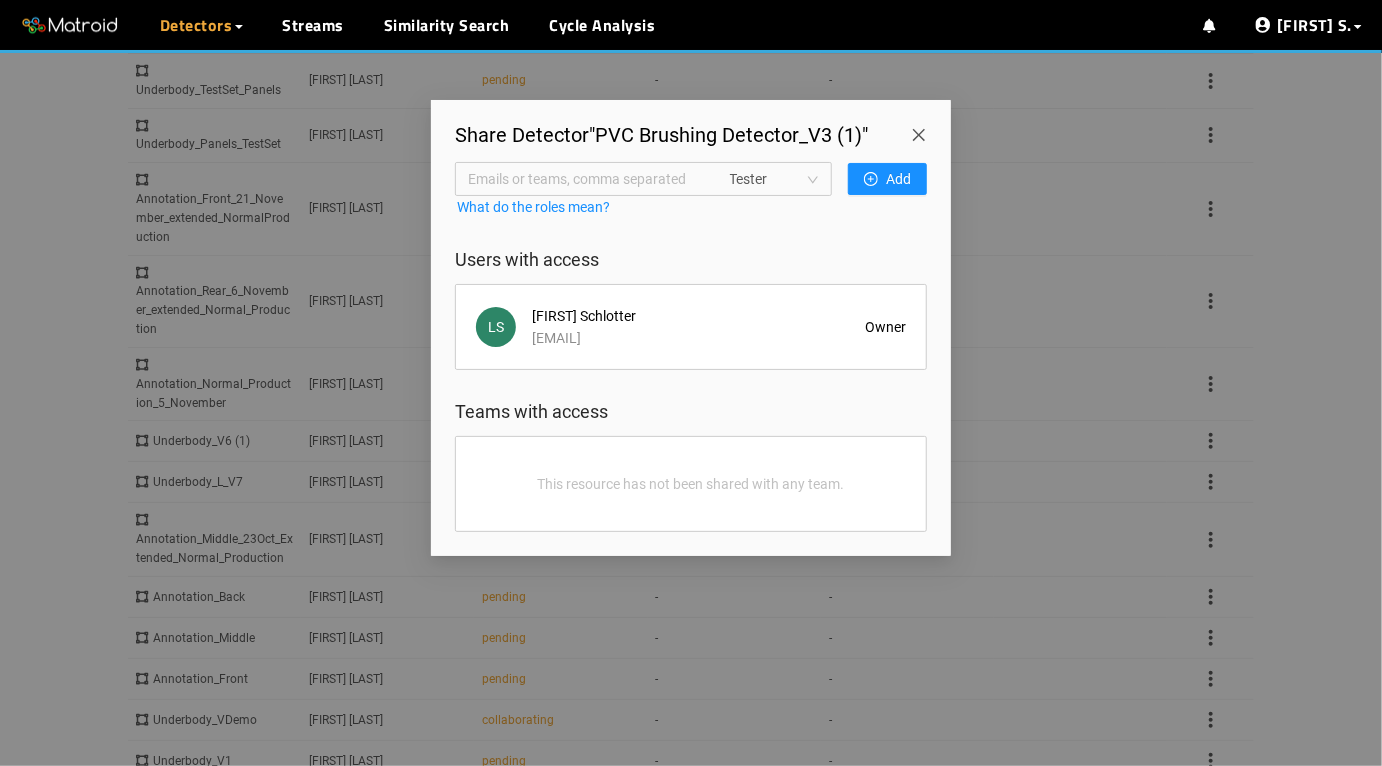 click on "Emails or teams, comma separated" at bounding box center [587, 179] 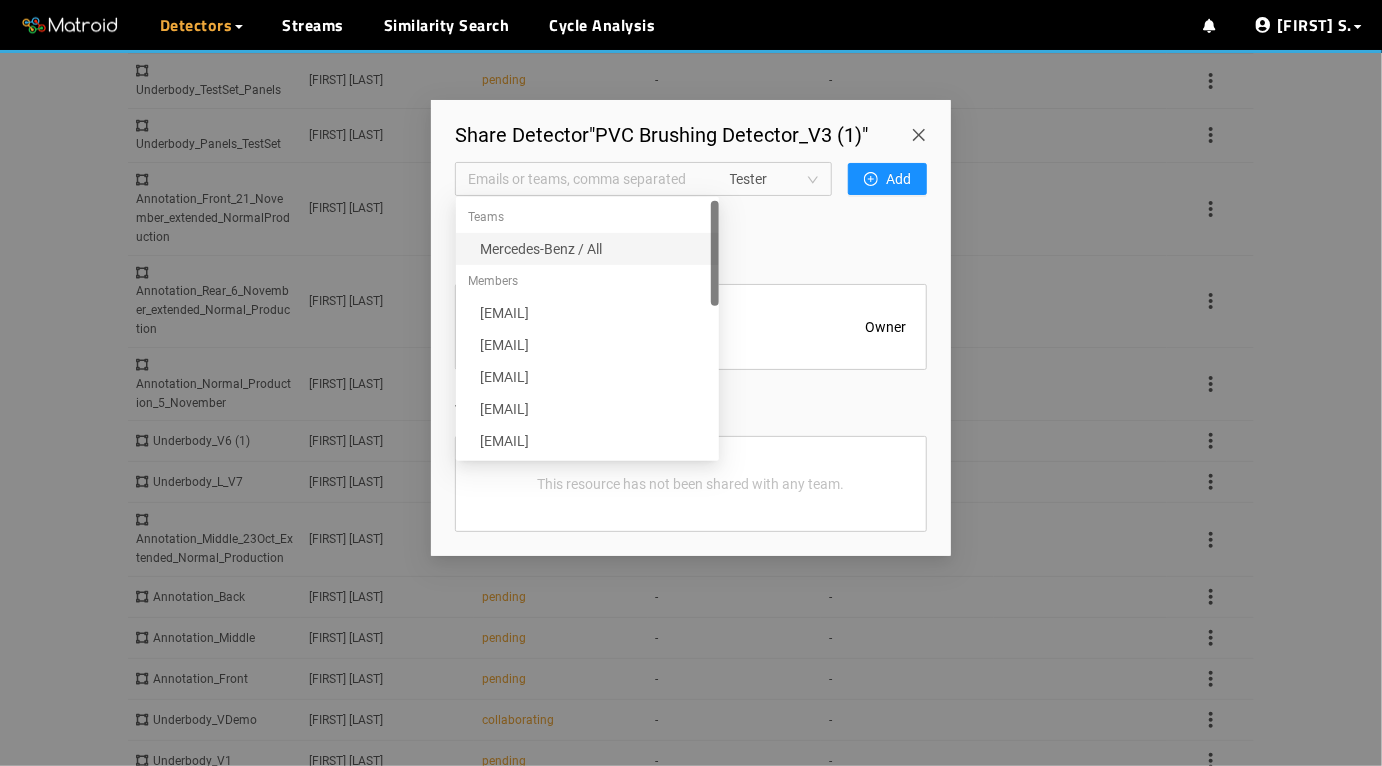 paste on "mate.seidl@mercedes-benz.com" 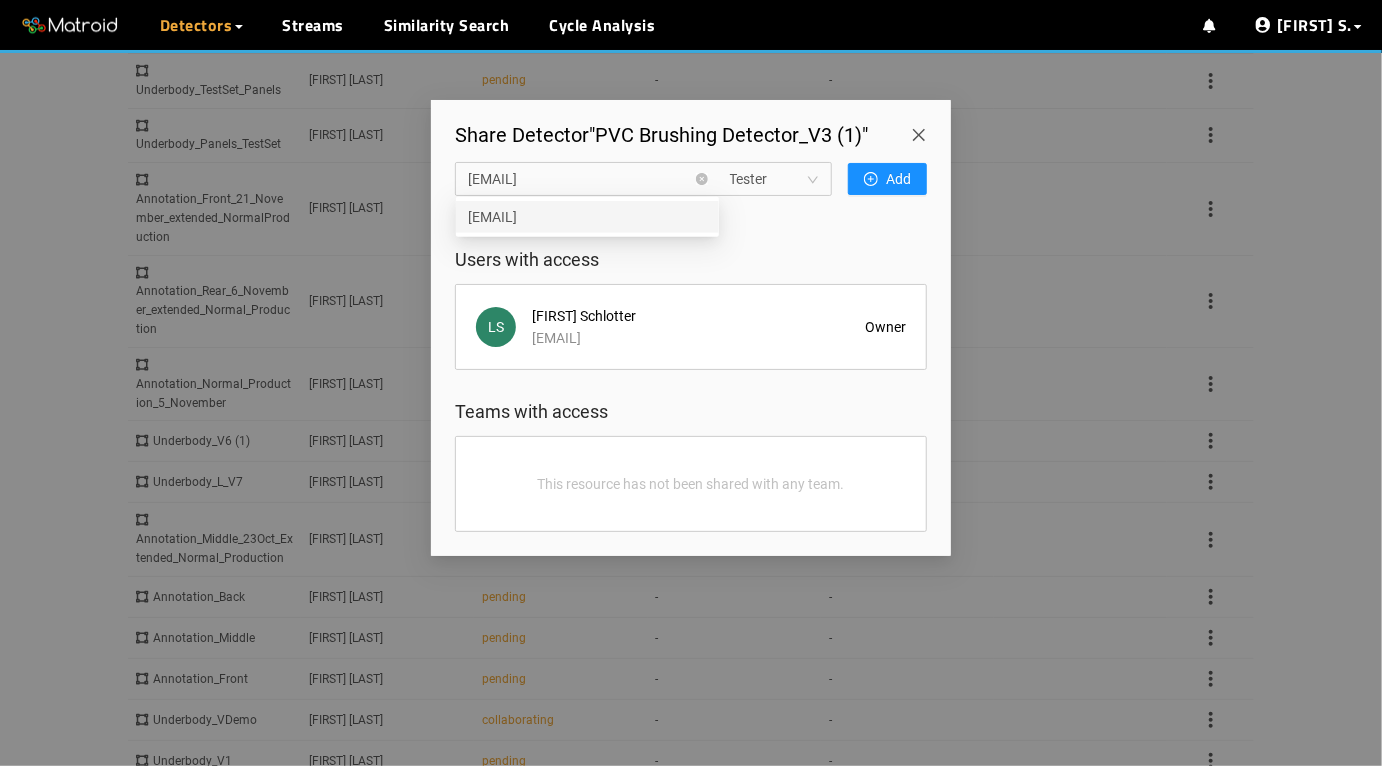 click on "mate.seidl@mercedes-benz.com" at bounding box center [587, 217] 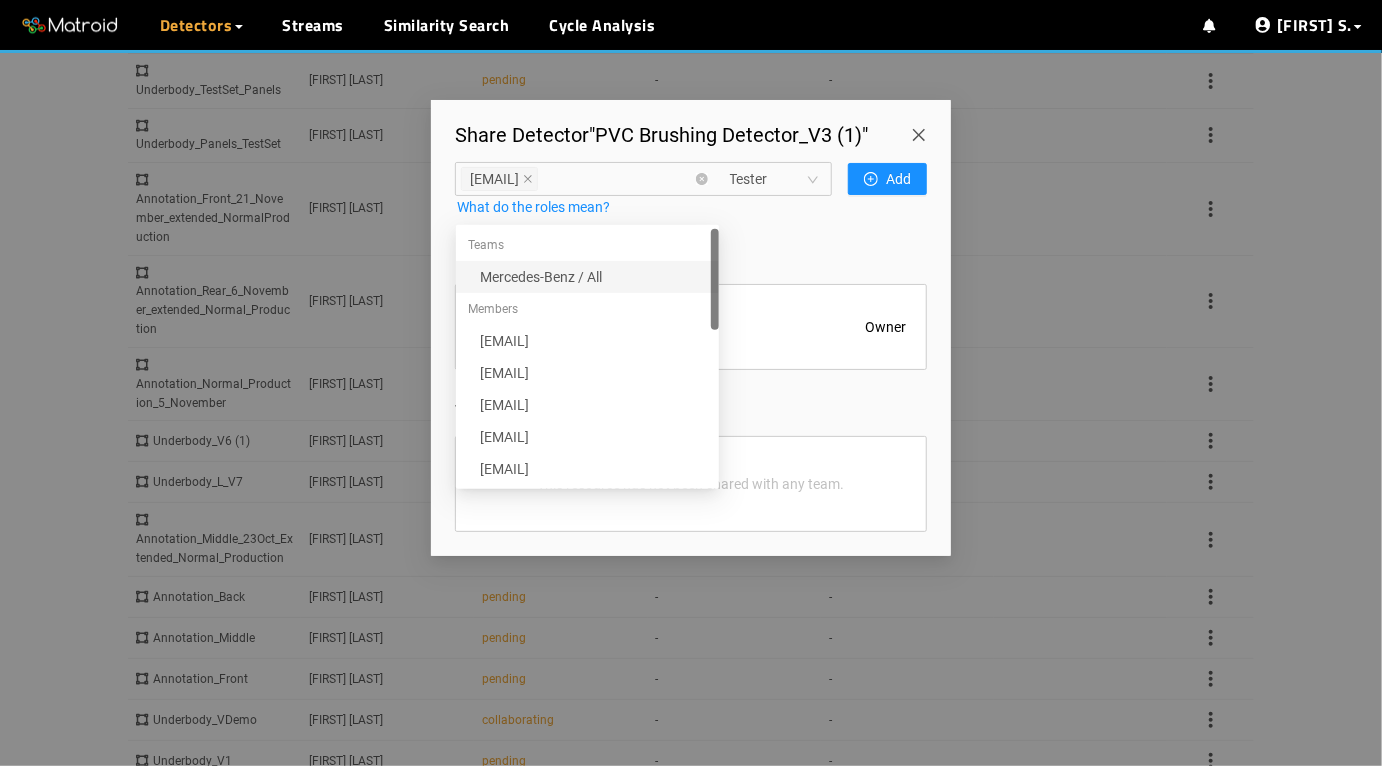 click on "Tester" at bounding box center (774, 179) 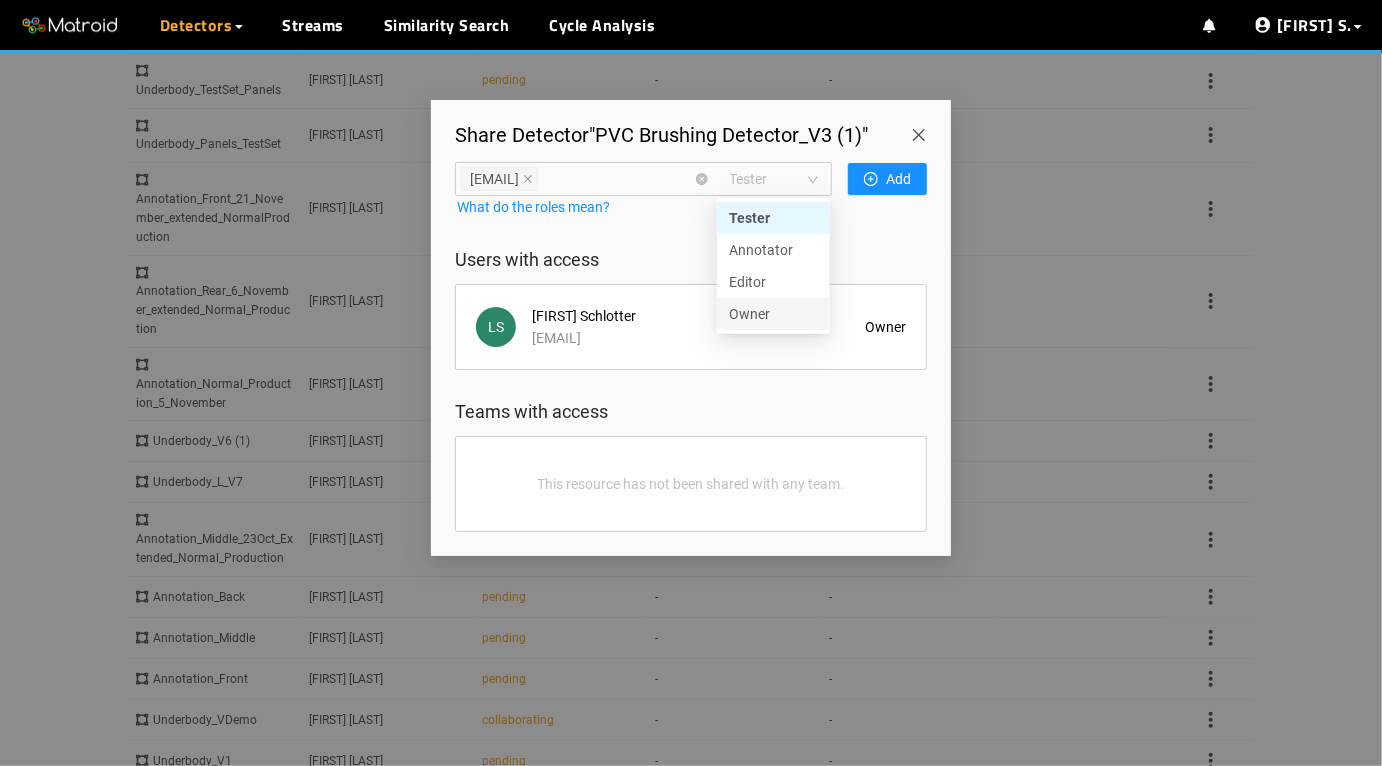 click on "Owner" at bounding box center [773, 314] 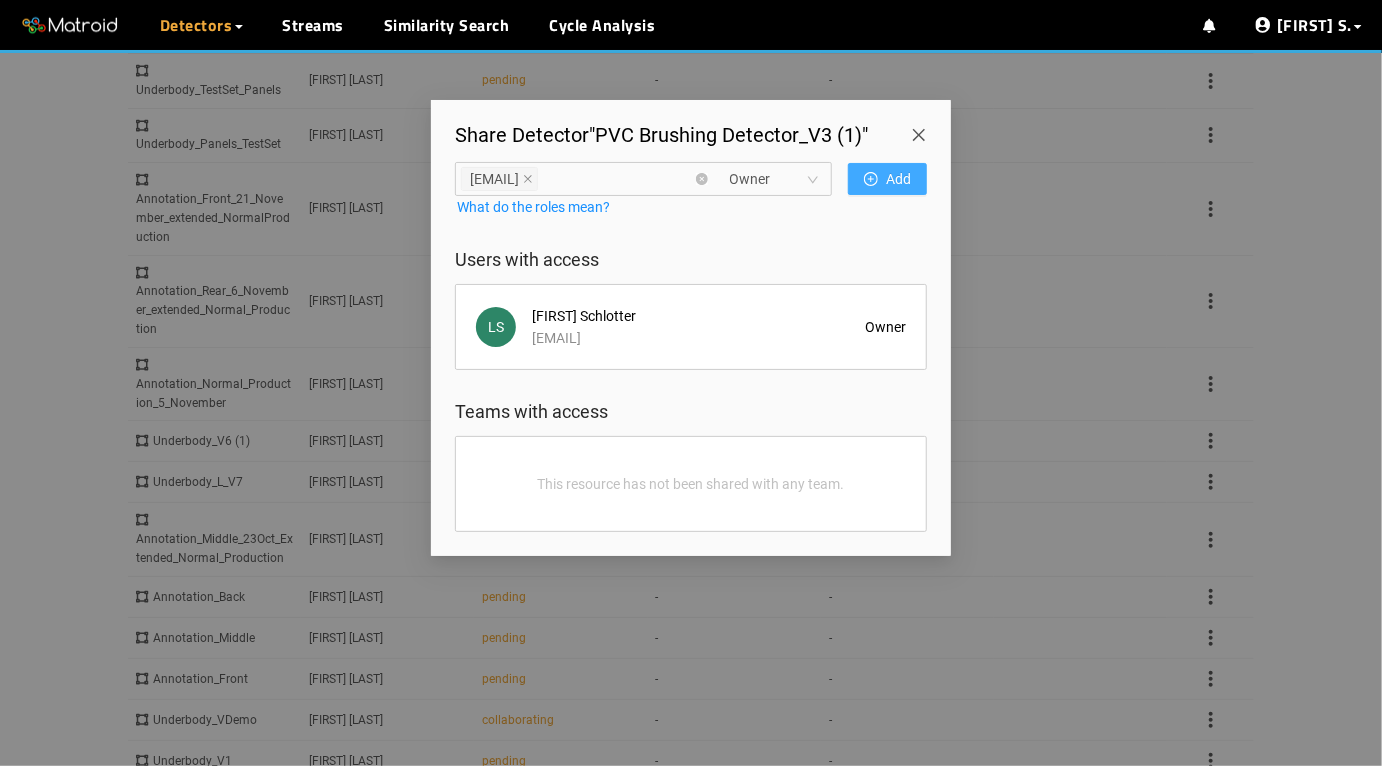 click on "Add" at bounding box center [898, 179] 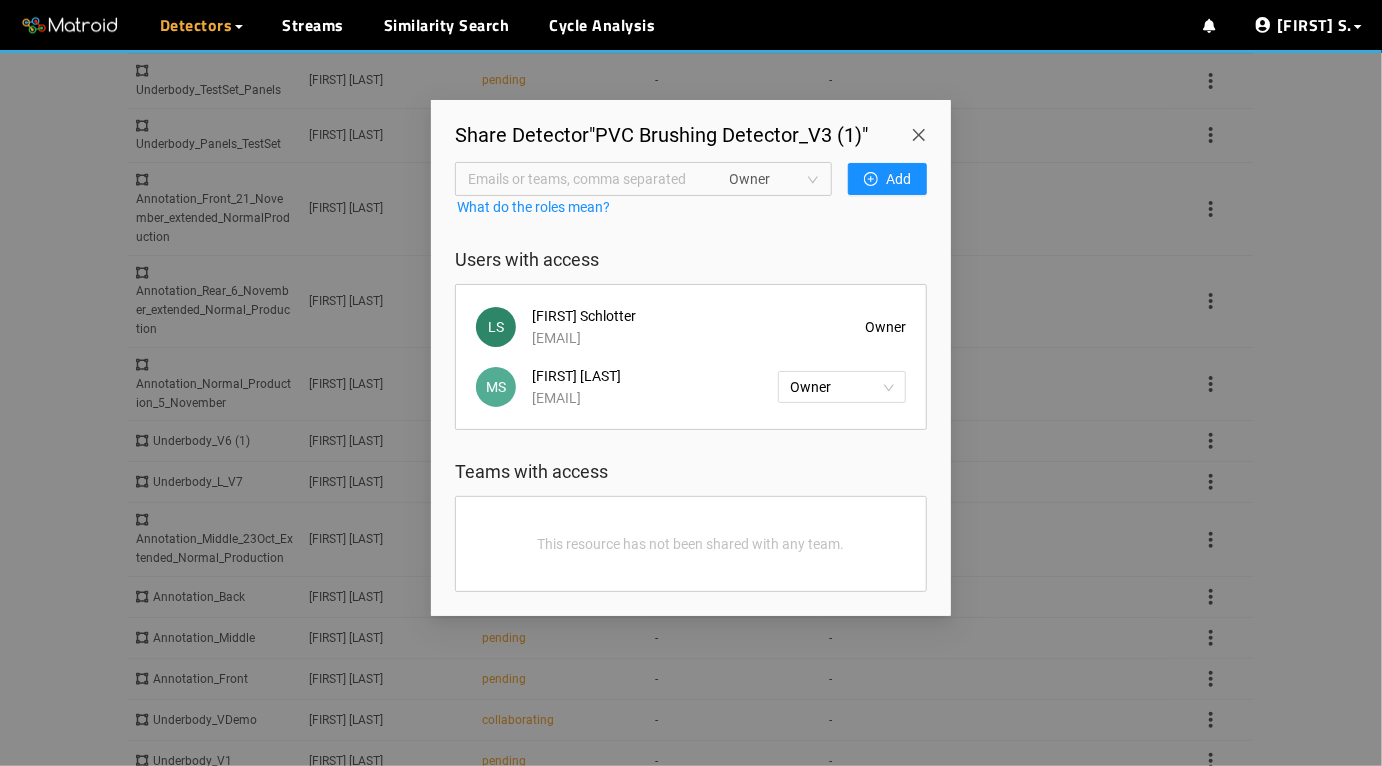 click at bounding box center [923, 128] 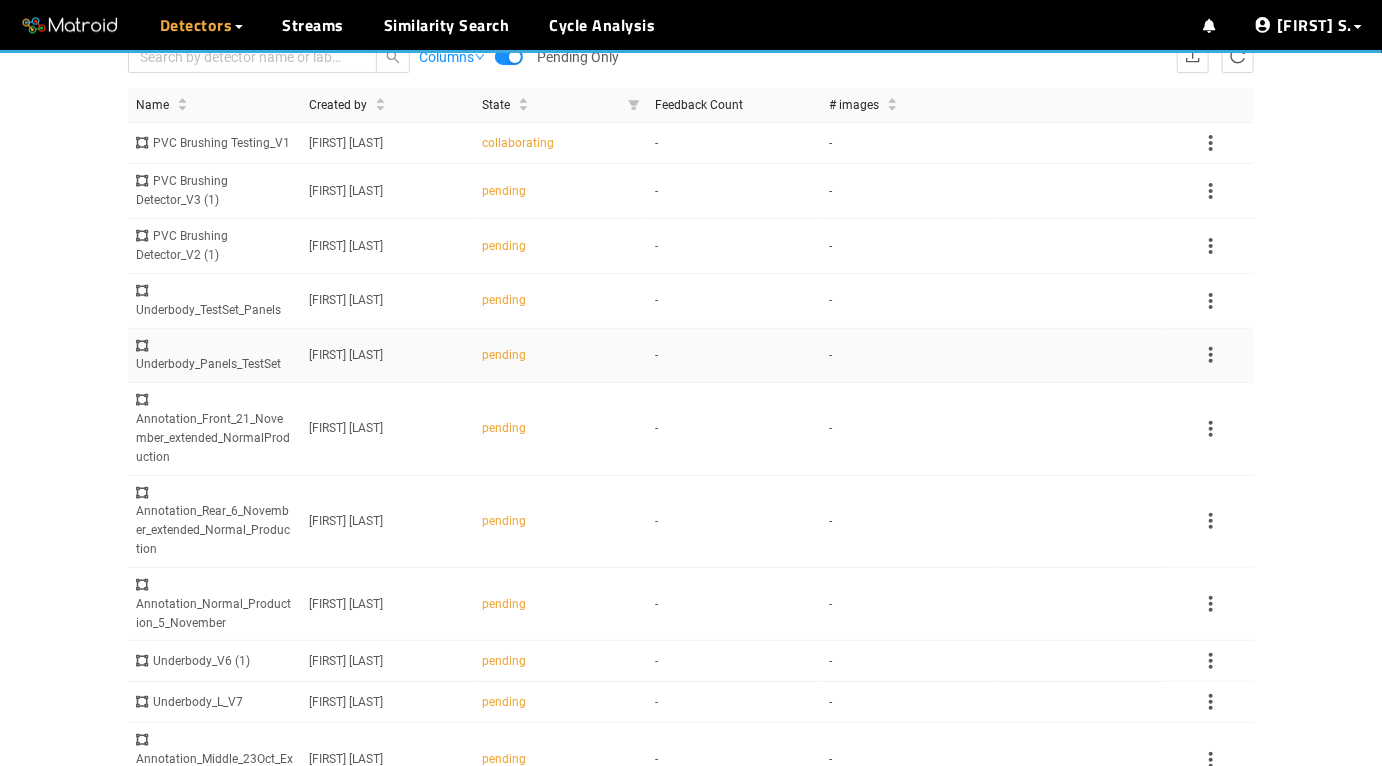 scroll, scrollTop: 111, scrollLeft: 0, axis: vertical 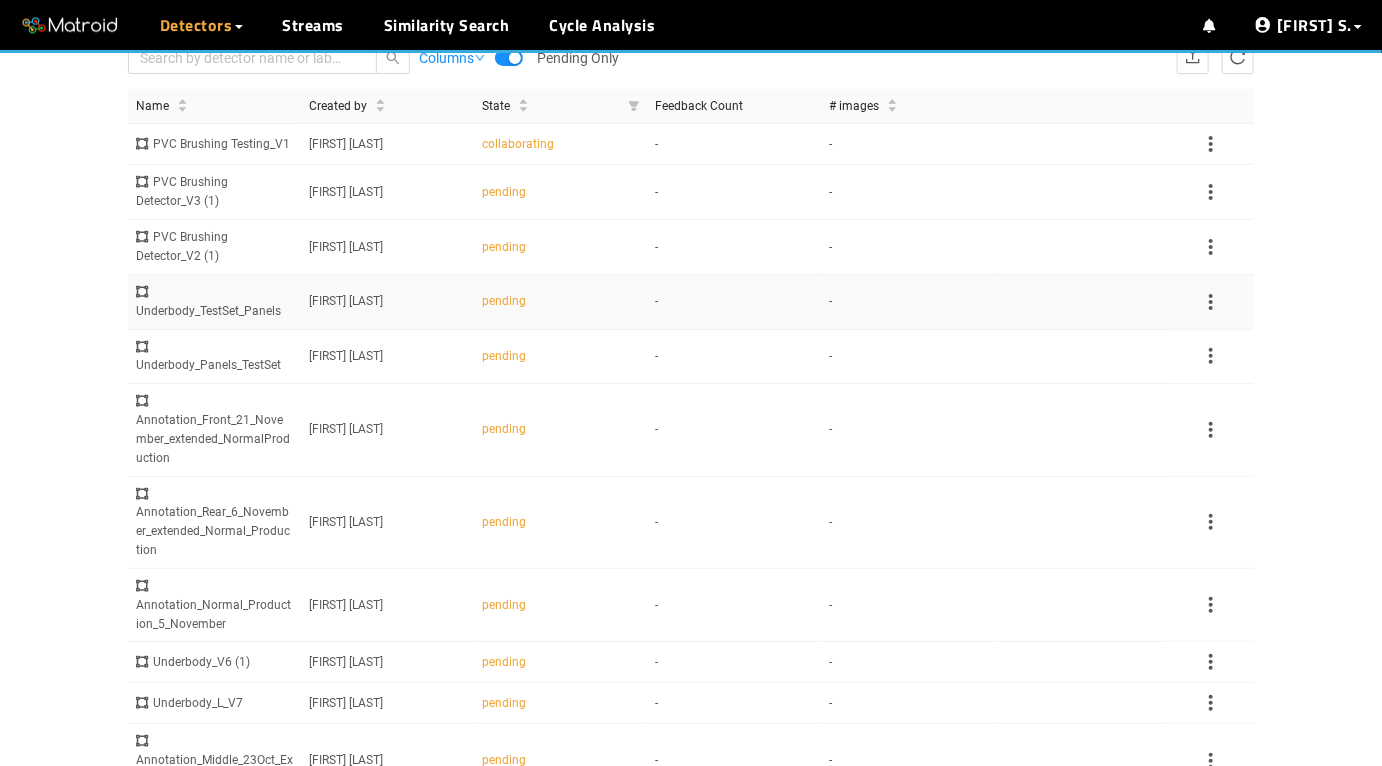 click 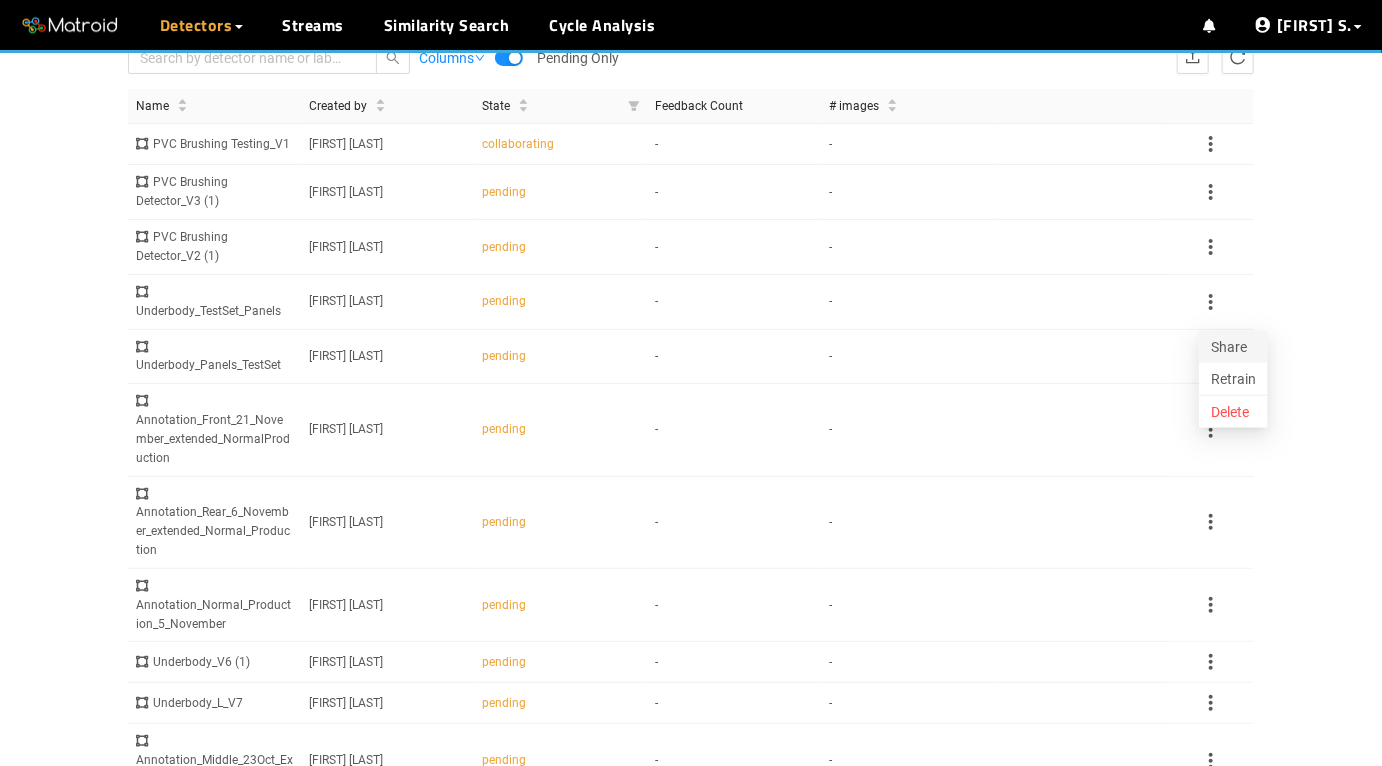 click on "Share" at bounding box center [1233, 347] 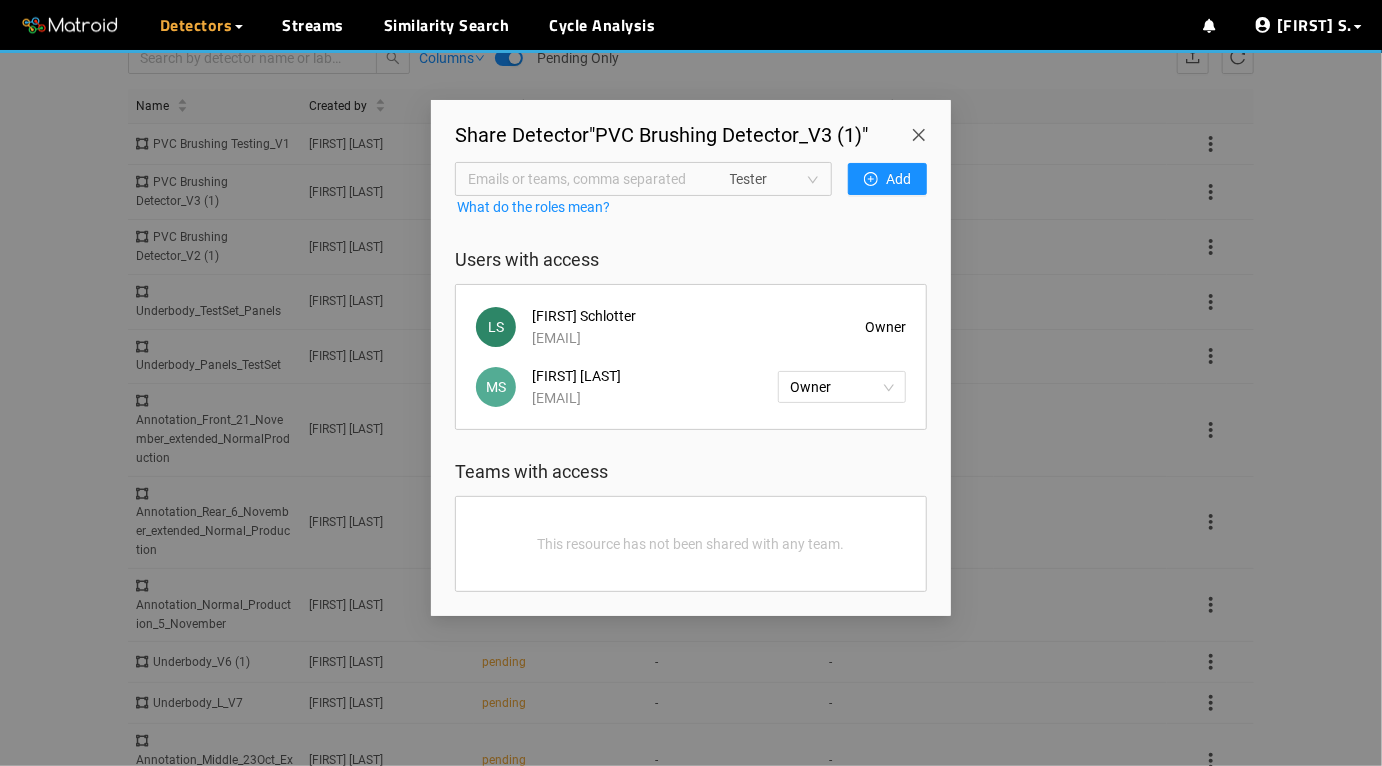 click at bounding box center (923, 128) 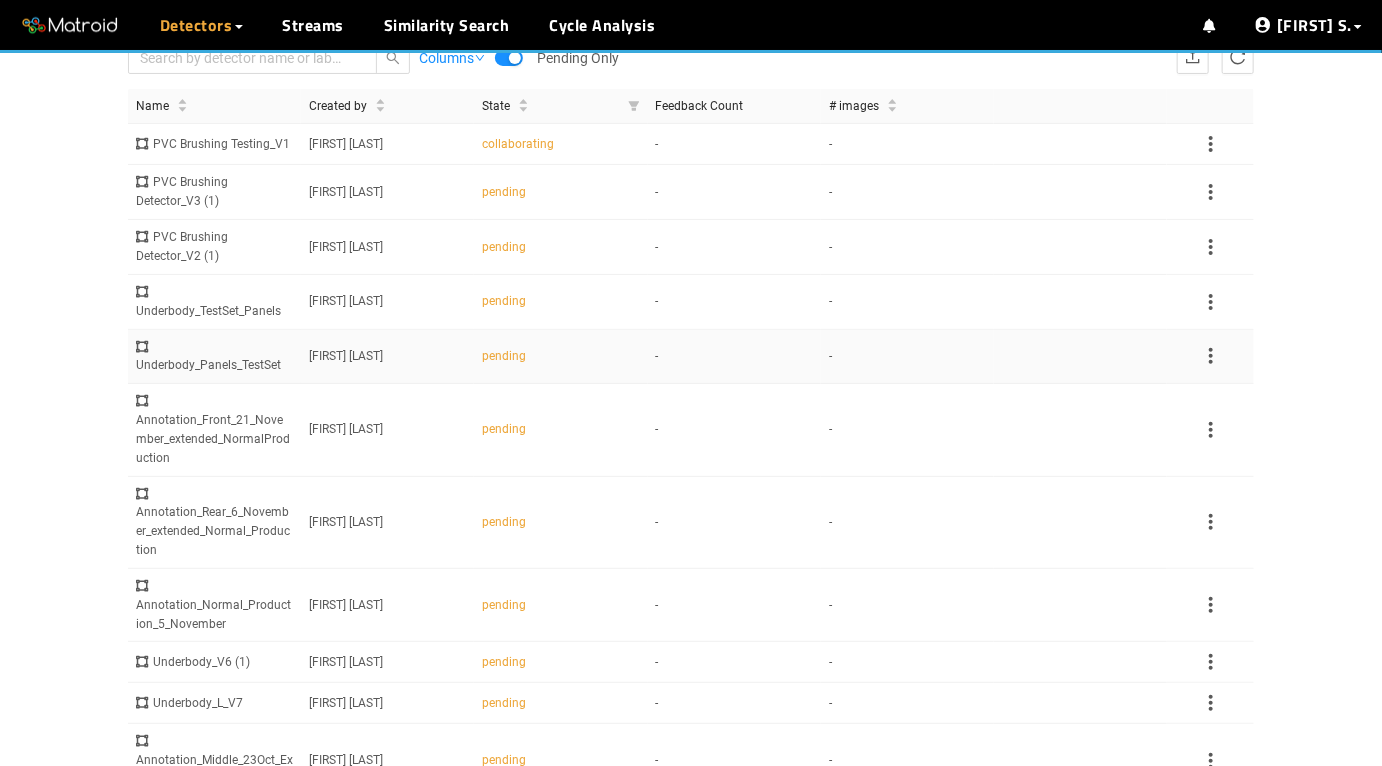 click 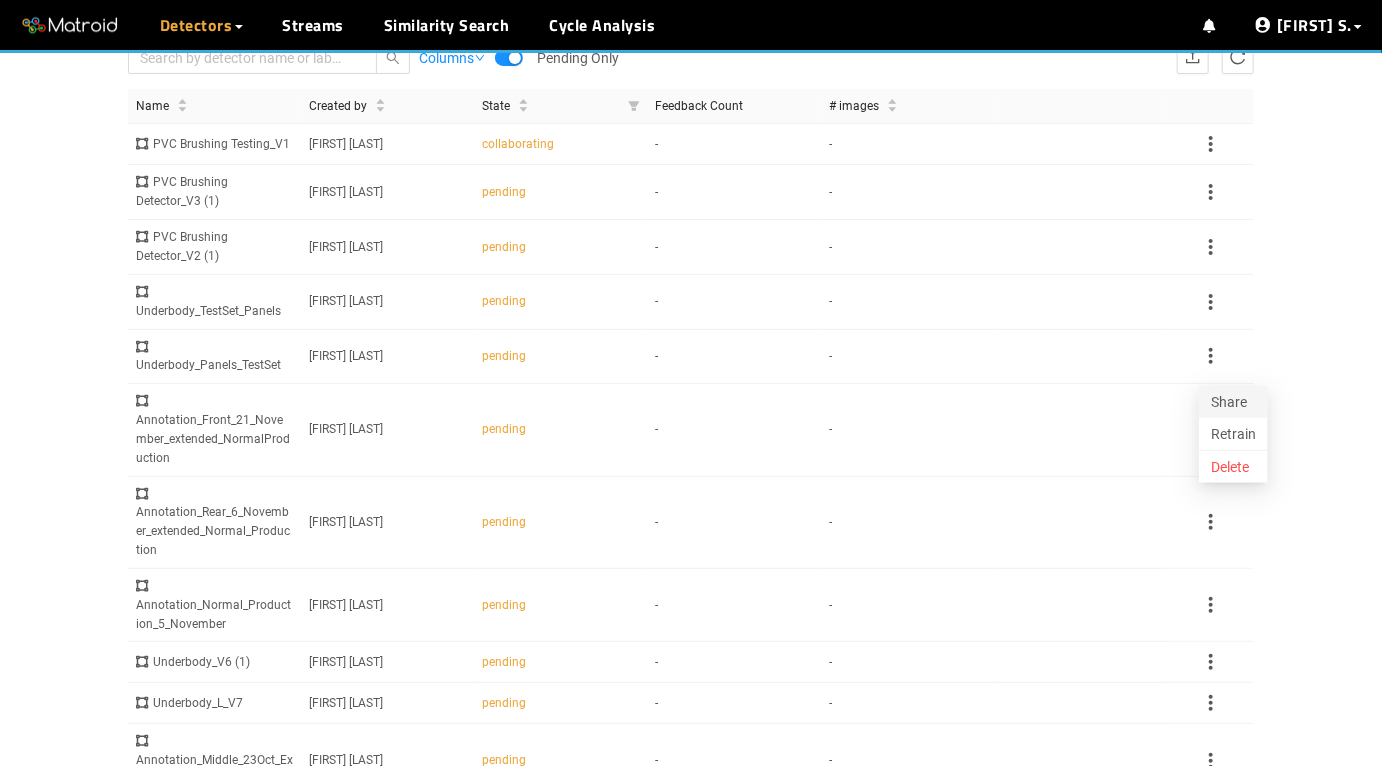 click on "Share" at bounding box center [1233, 402] 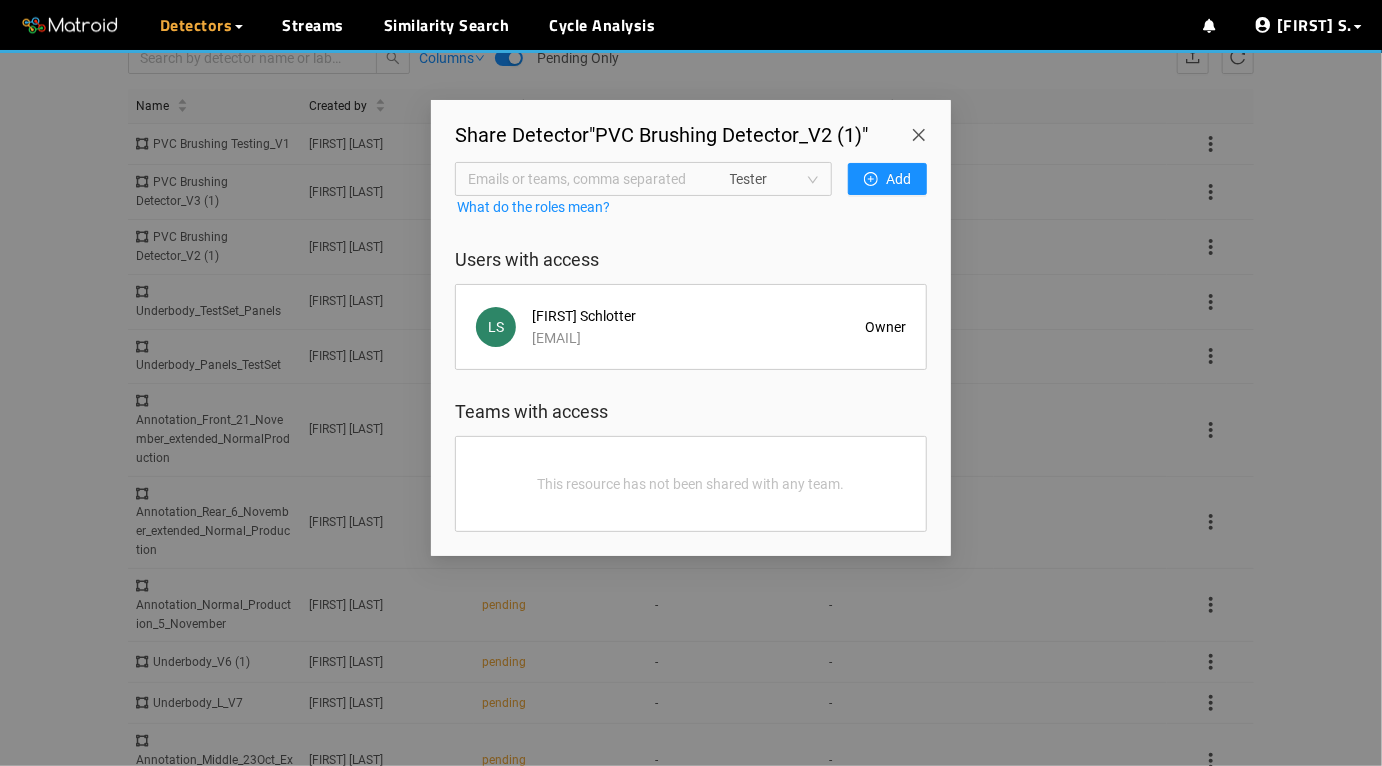 click at bounding box center [923, 128] 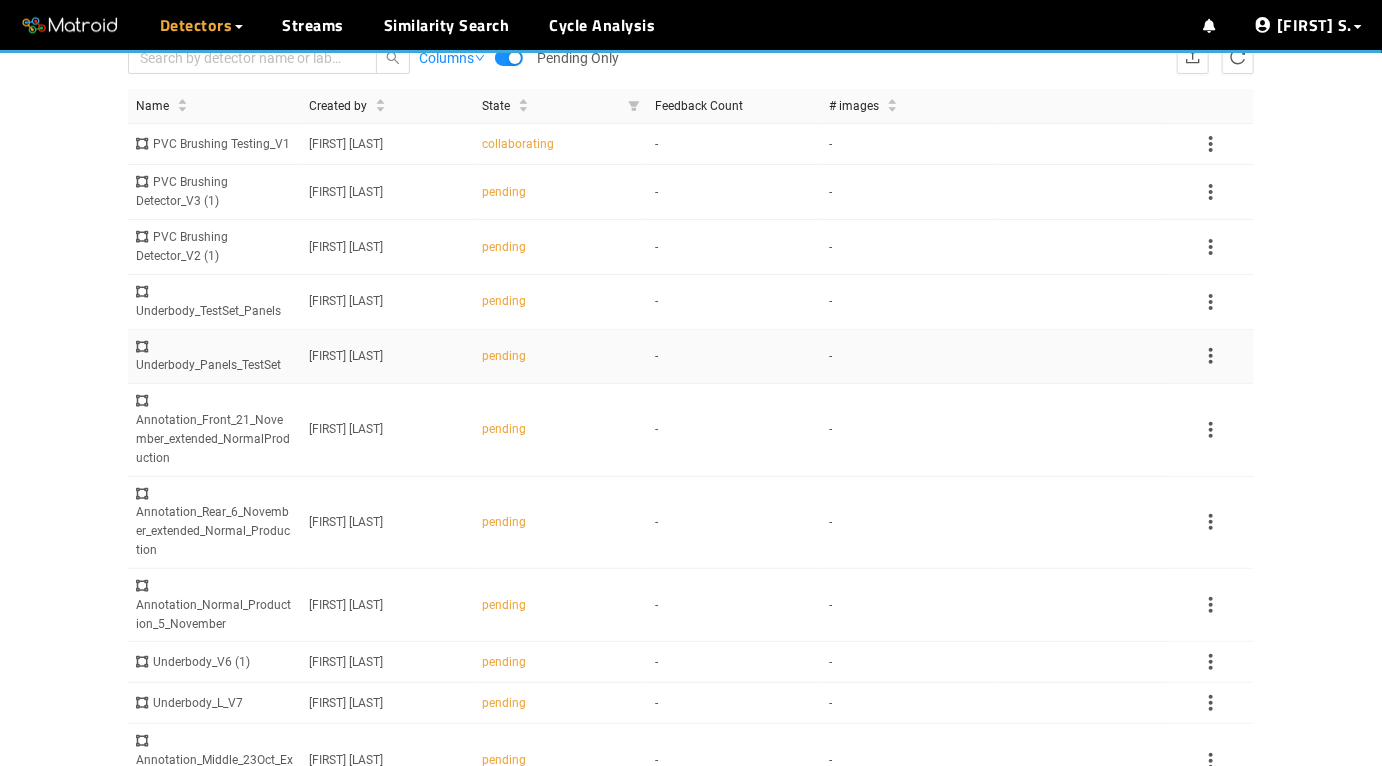 click 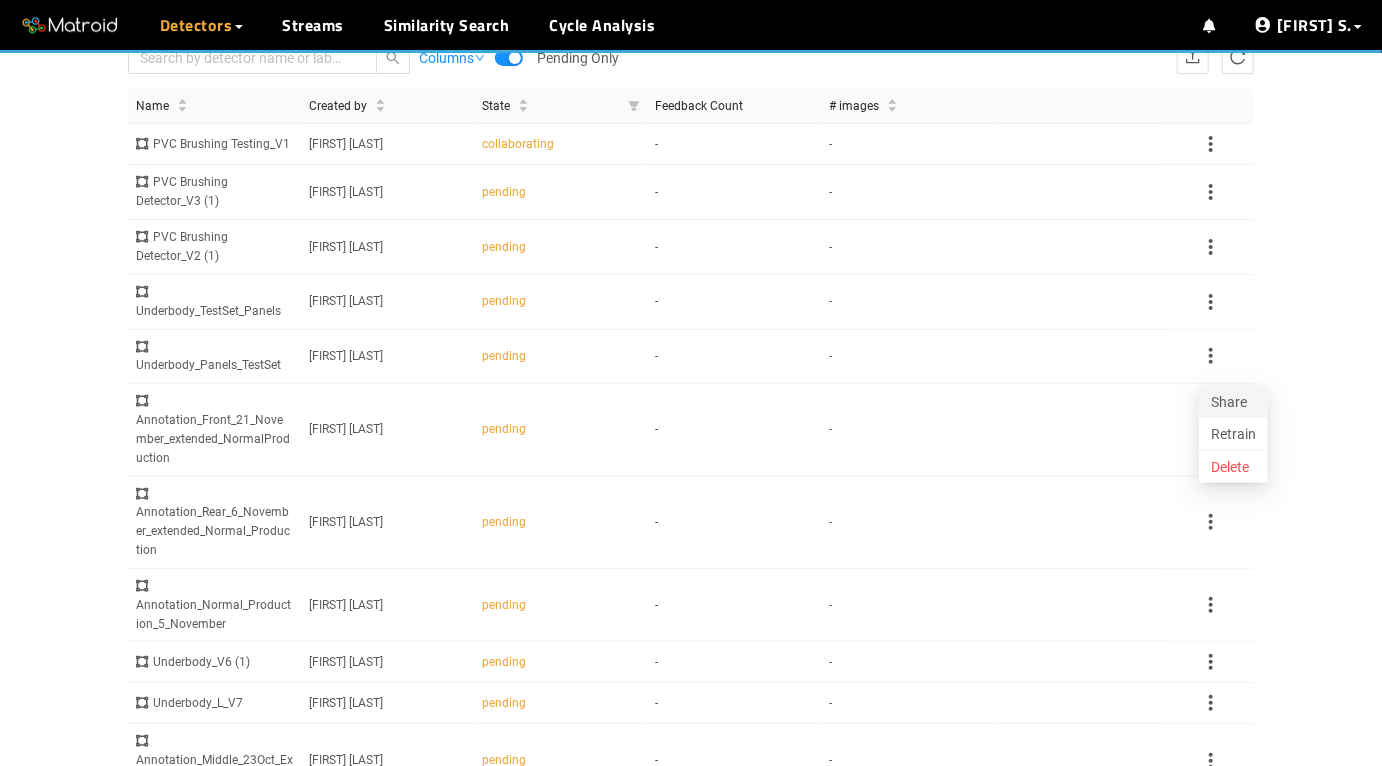 click on "Share" at bounding box center (1233, 402) 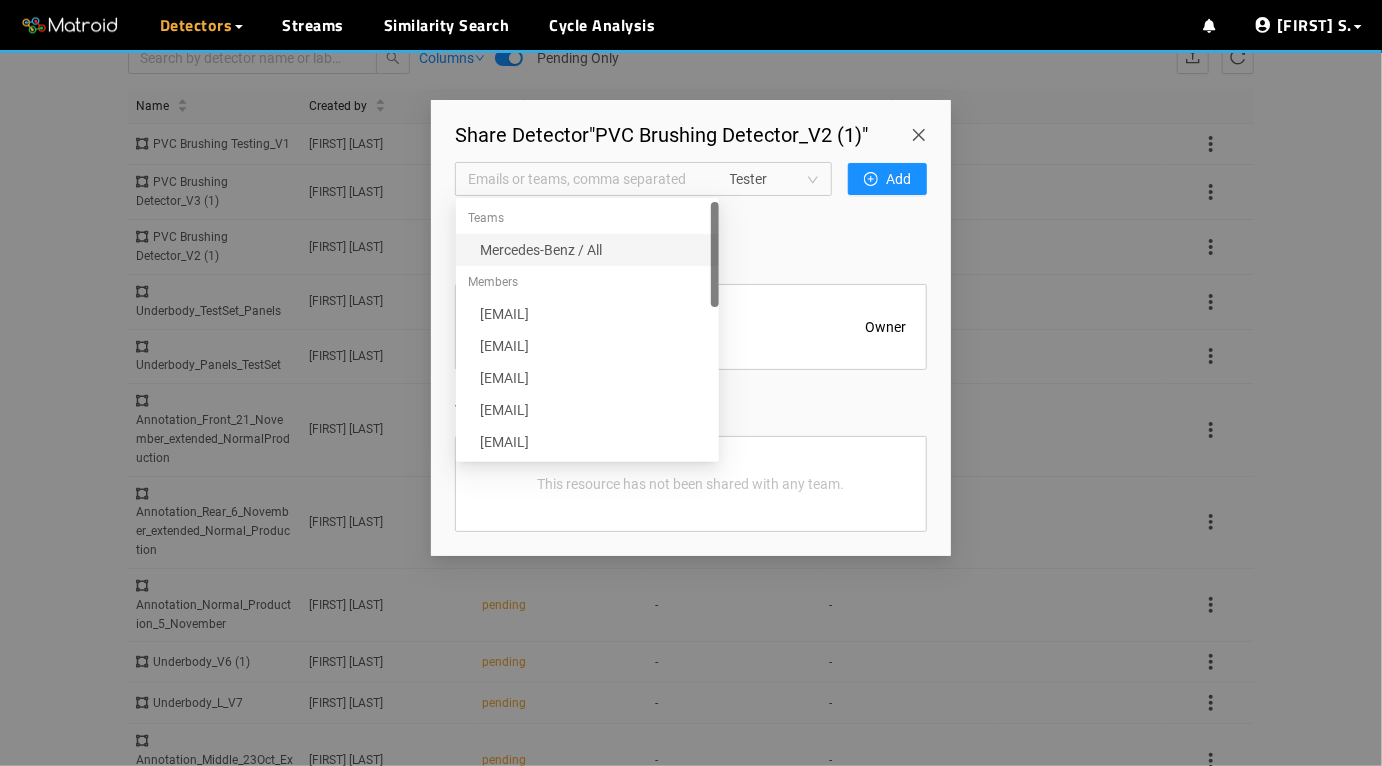 click on "Emails or teams, comma separated" at bounding box center [587, 179] 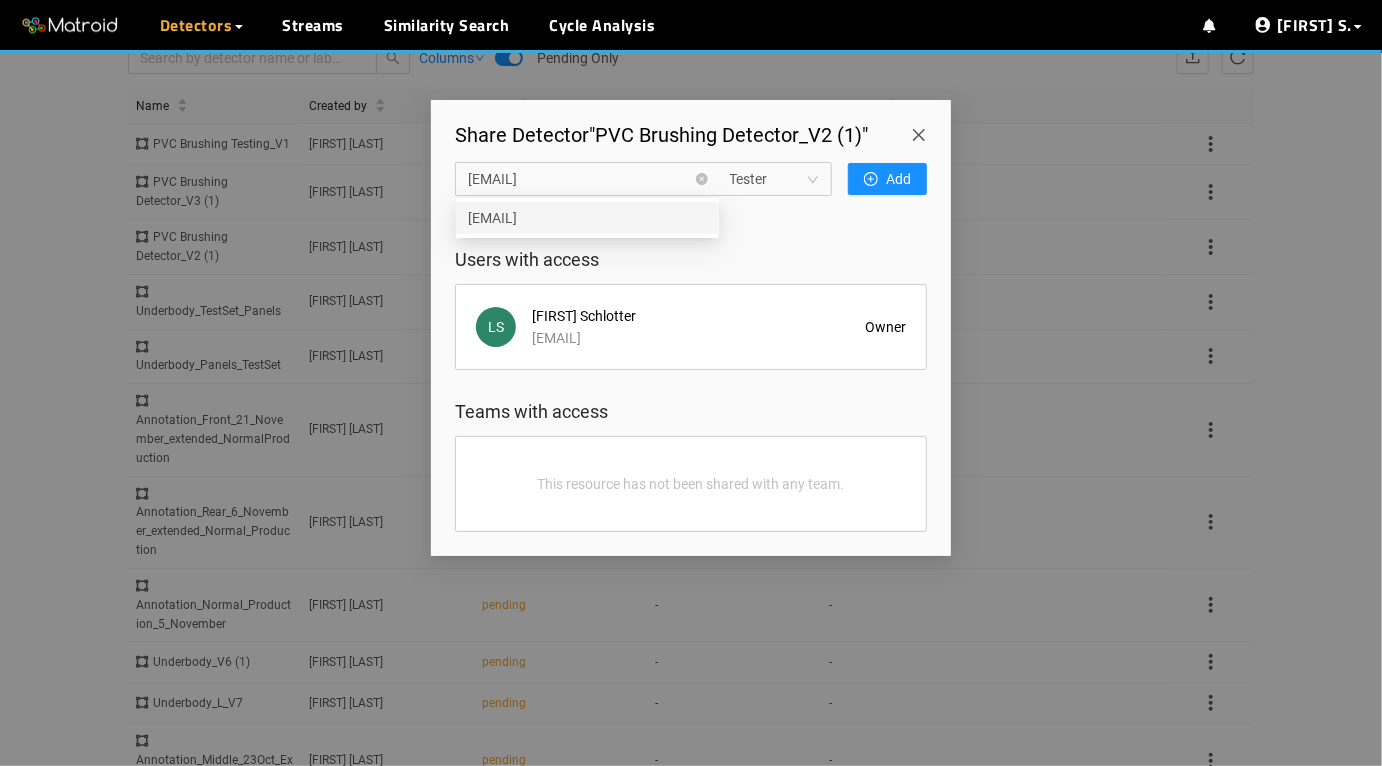 click on "mate.seidl@mercedes-benz.com" at bounding box center [587, 218] 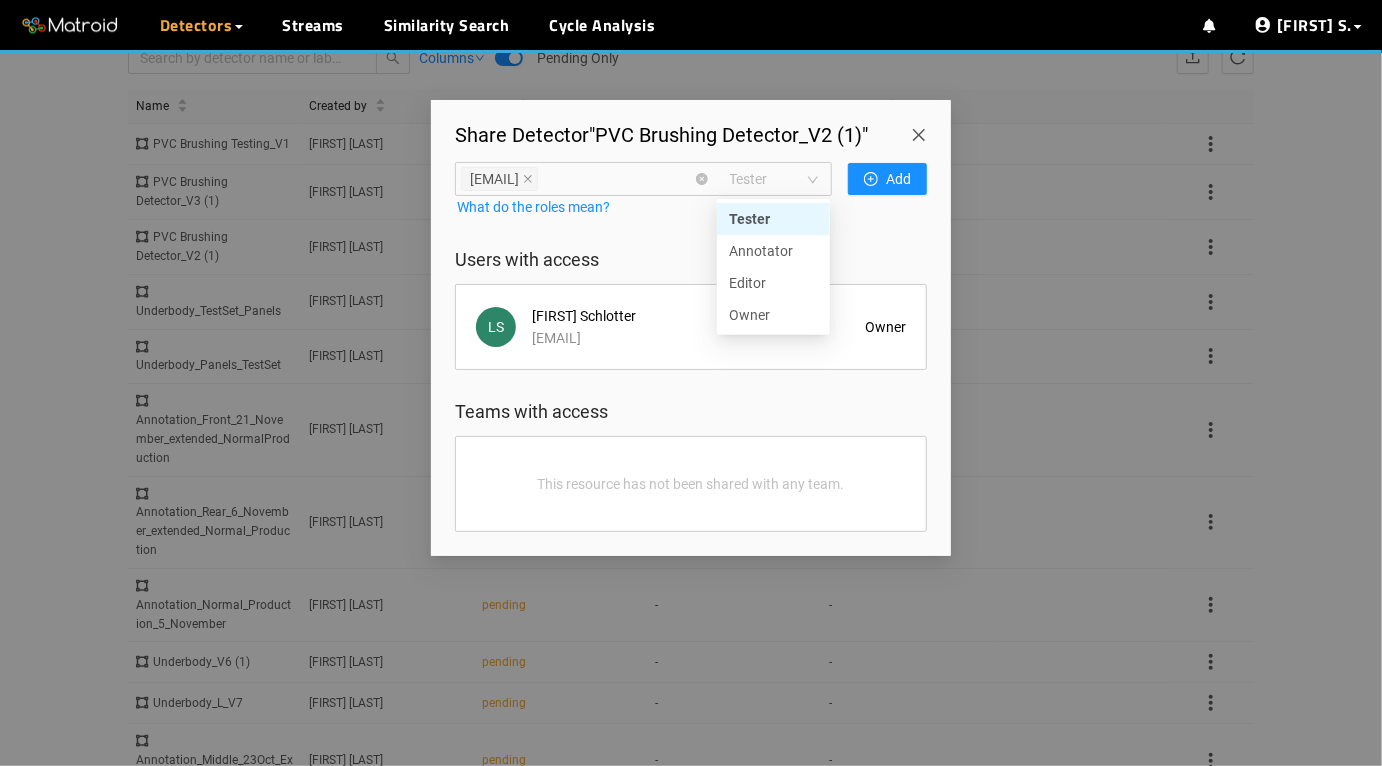 click on "Tester" at bounding box center (774, 179) 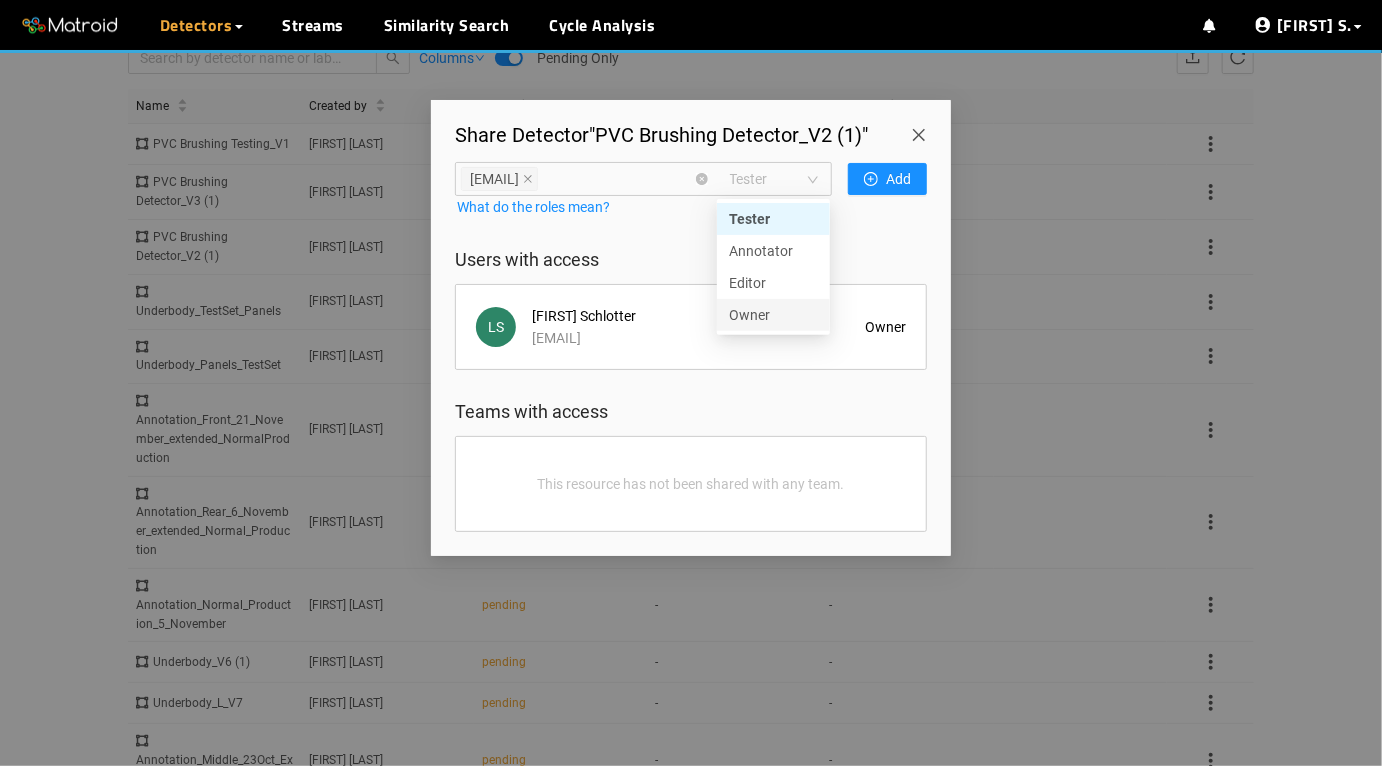 click on "Owner" at bounding box center (773, 315) 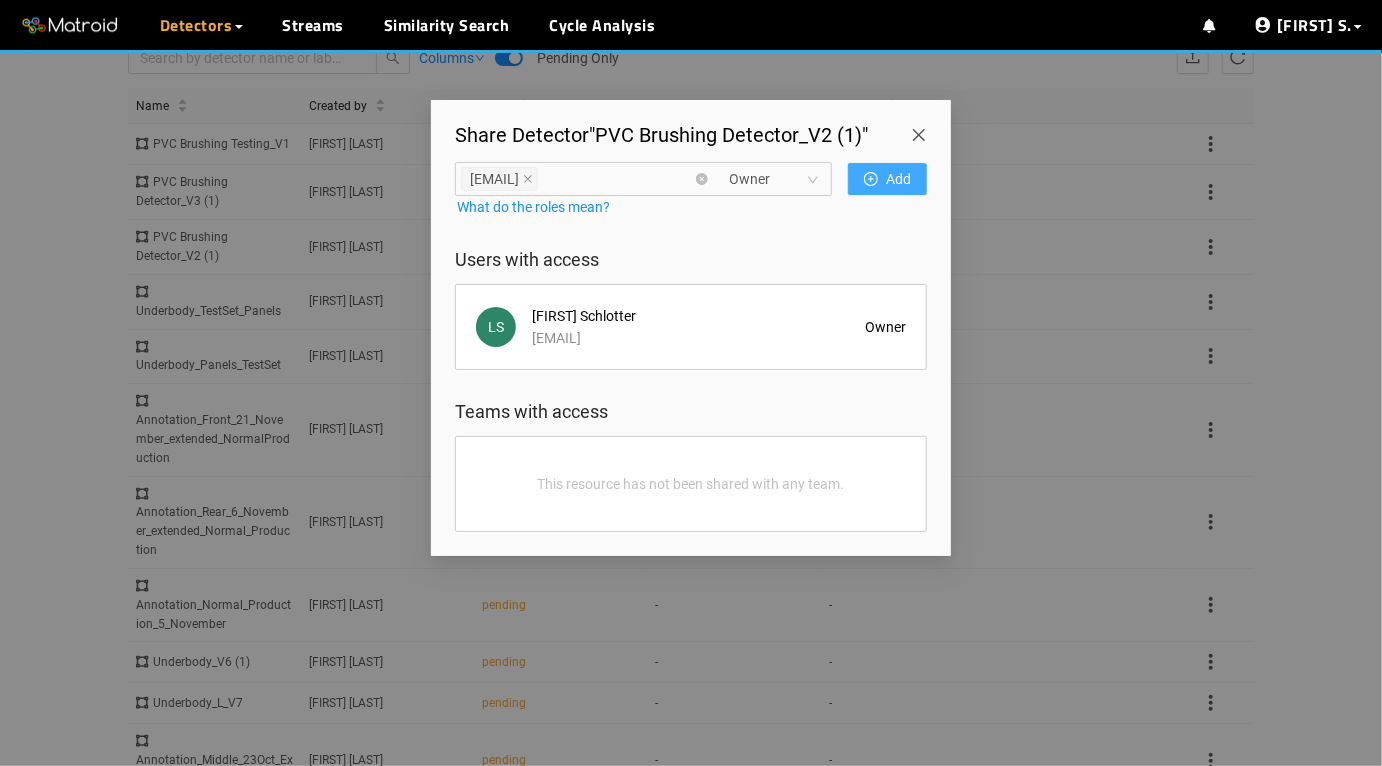 click on "Add" at bounding box center (887, 179) 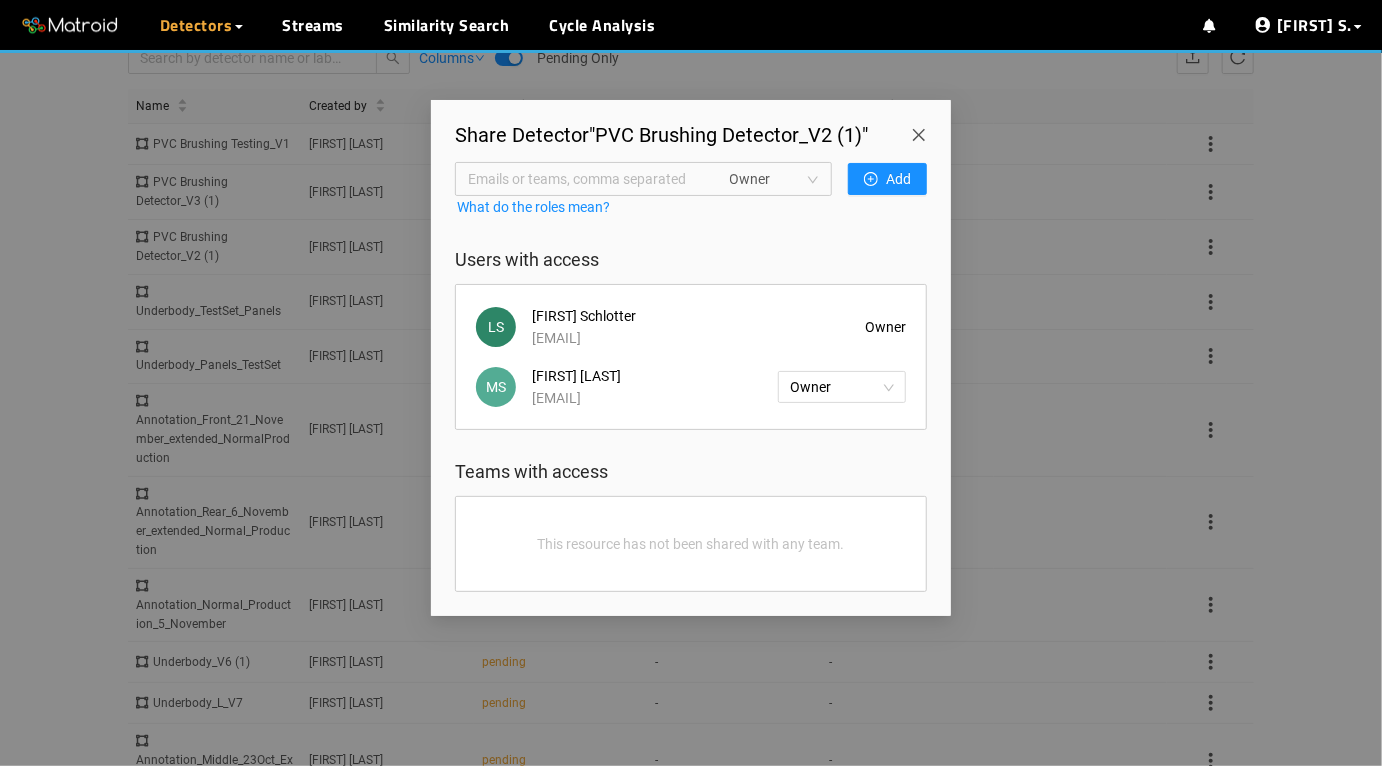 click at bounding box center (923, 128) 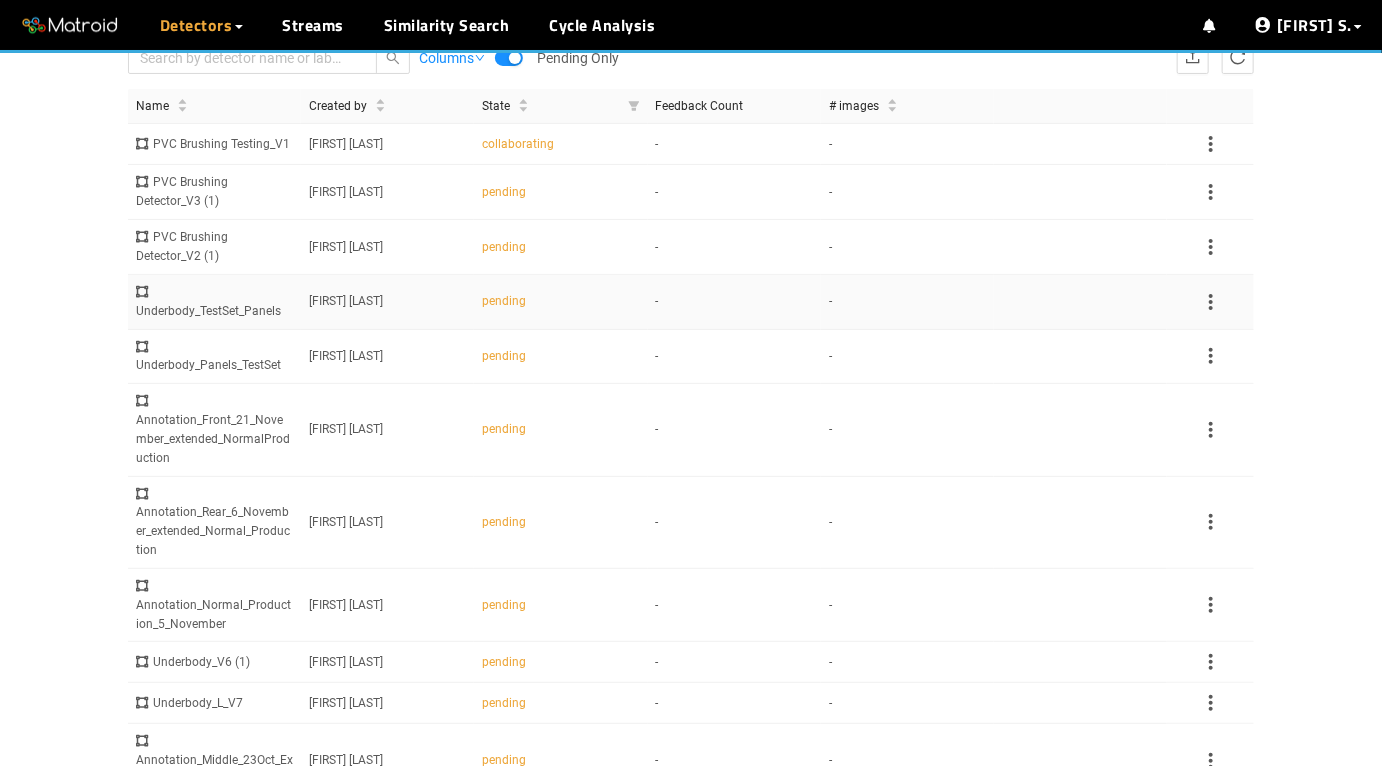 click on "Underbody_TestSet_Panels" at bounding box center (214, 302) 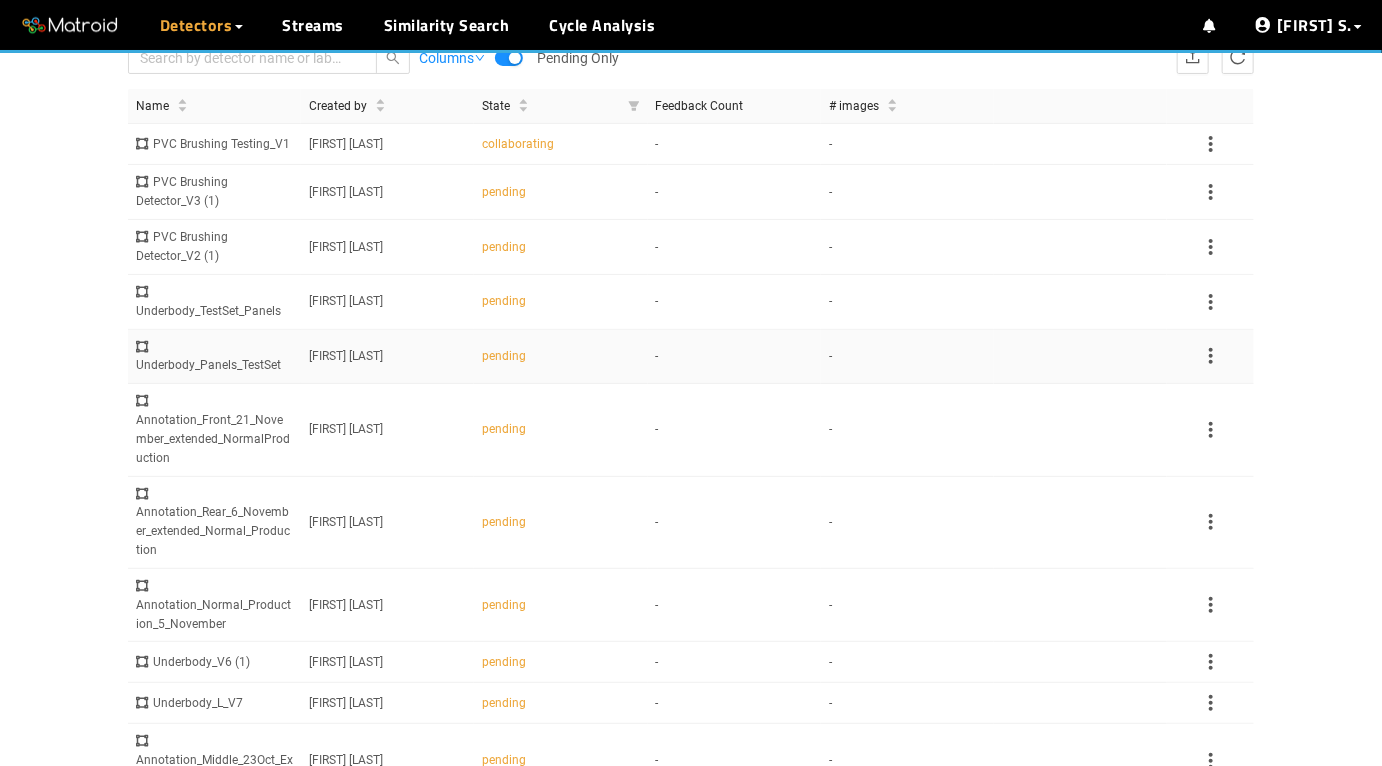 click on "Underbody_Panels_TestSet" at bounding box center (214, 357) 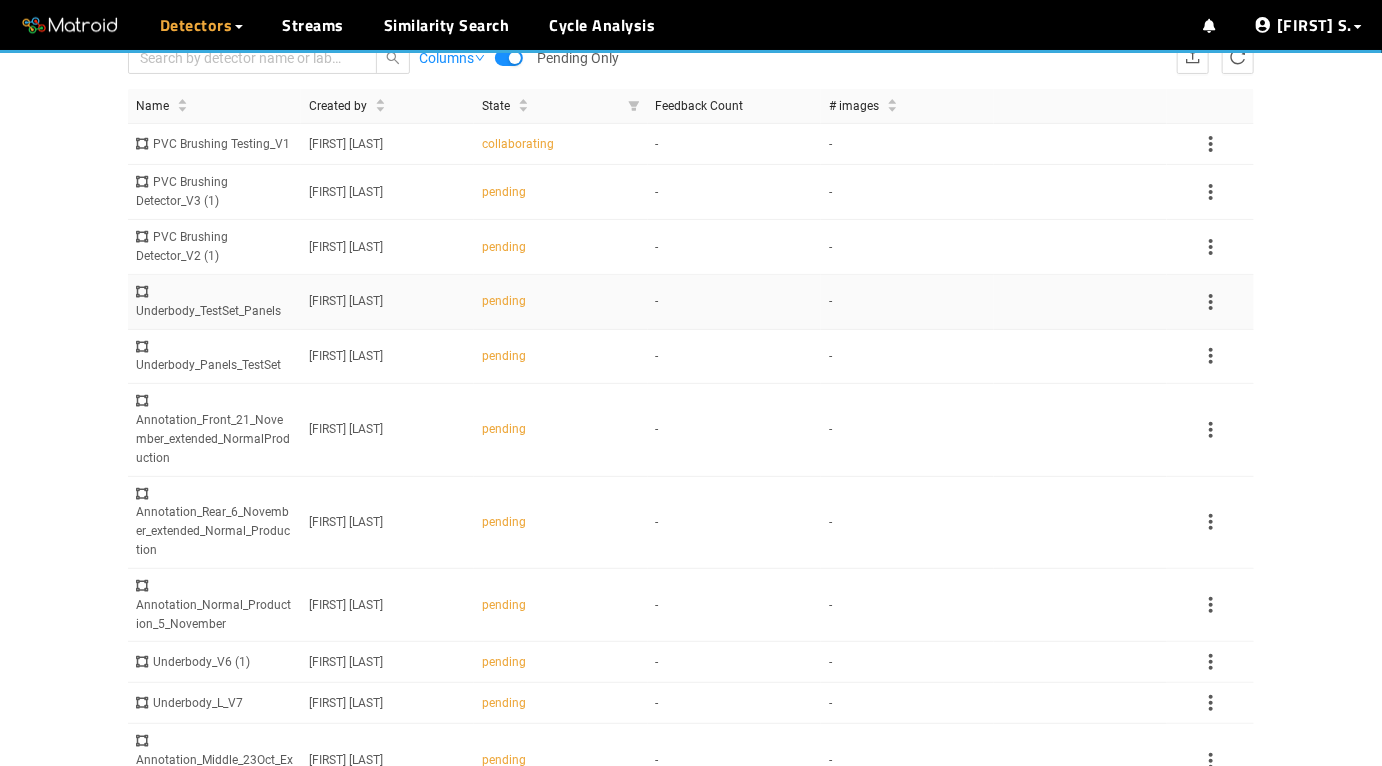 click 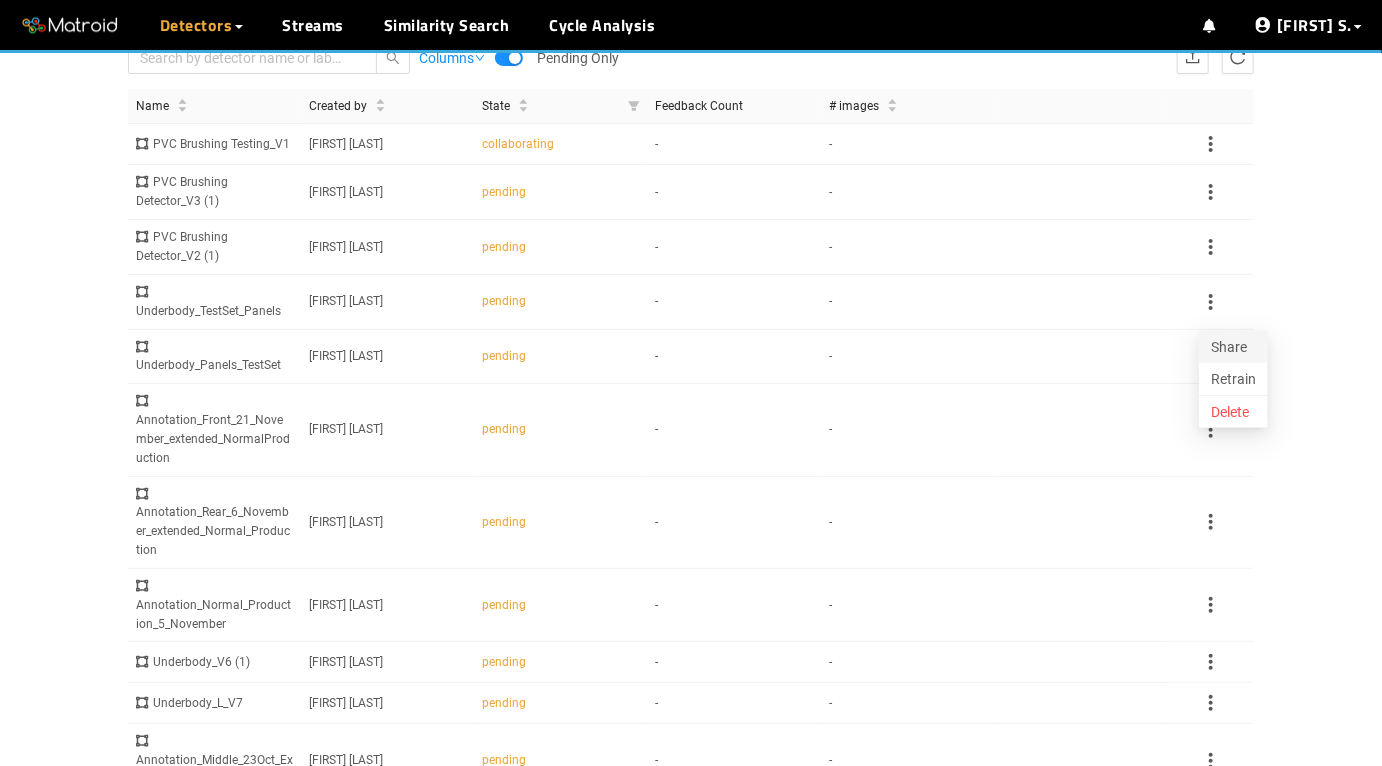 click on "Share" at bounding box center [1233, 347] 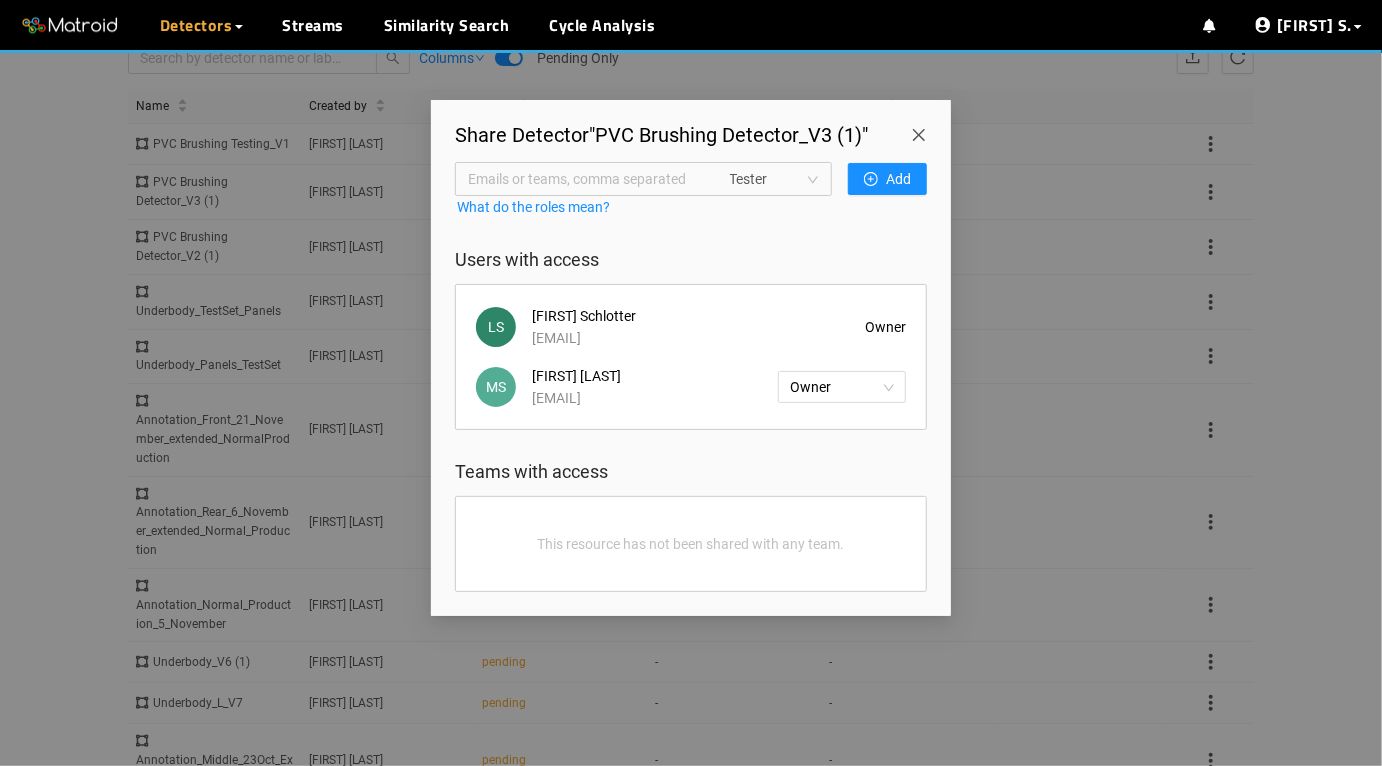 click at bounding box center (923, 128) 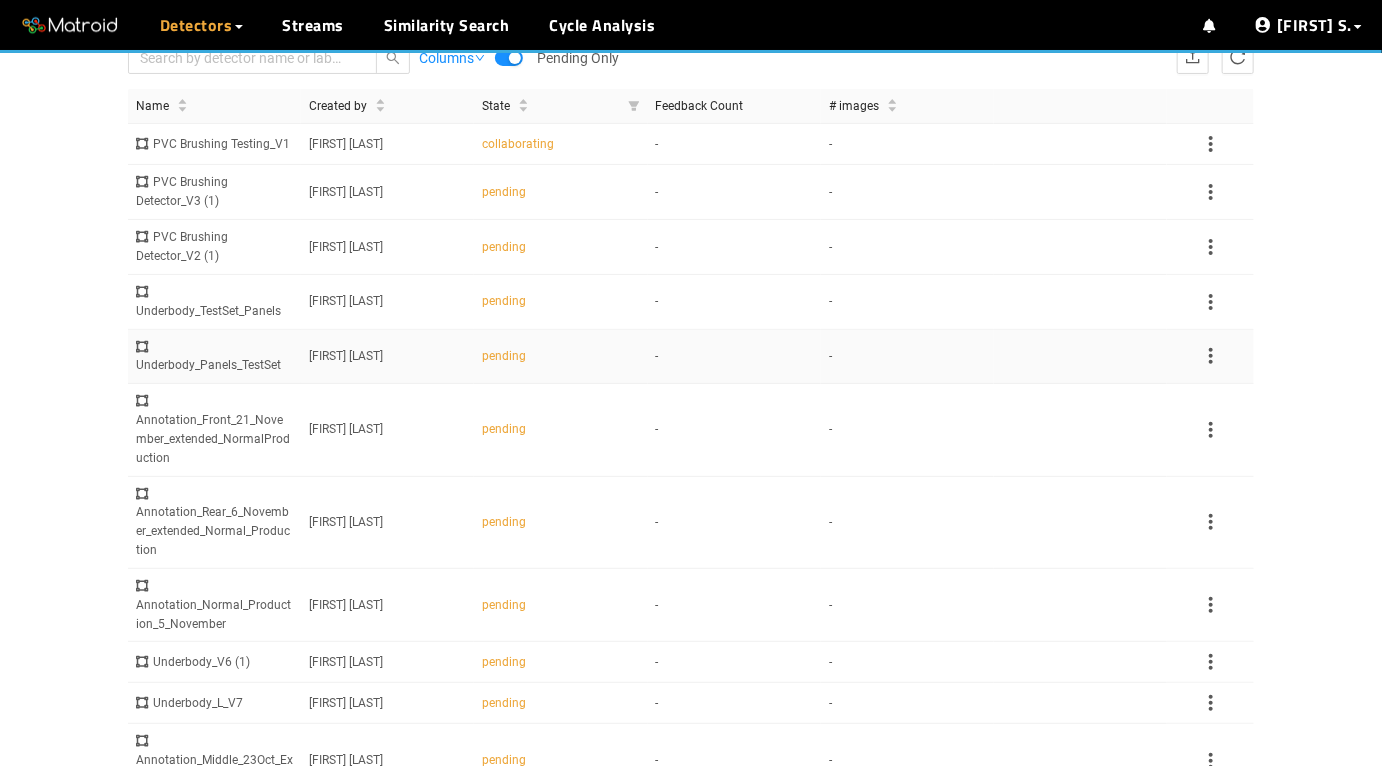 click 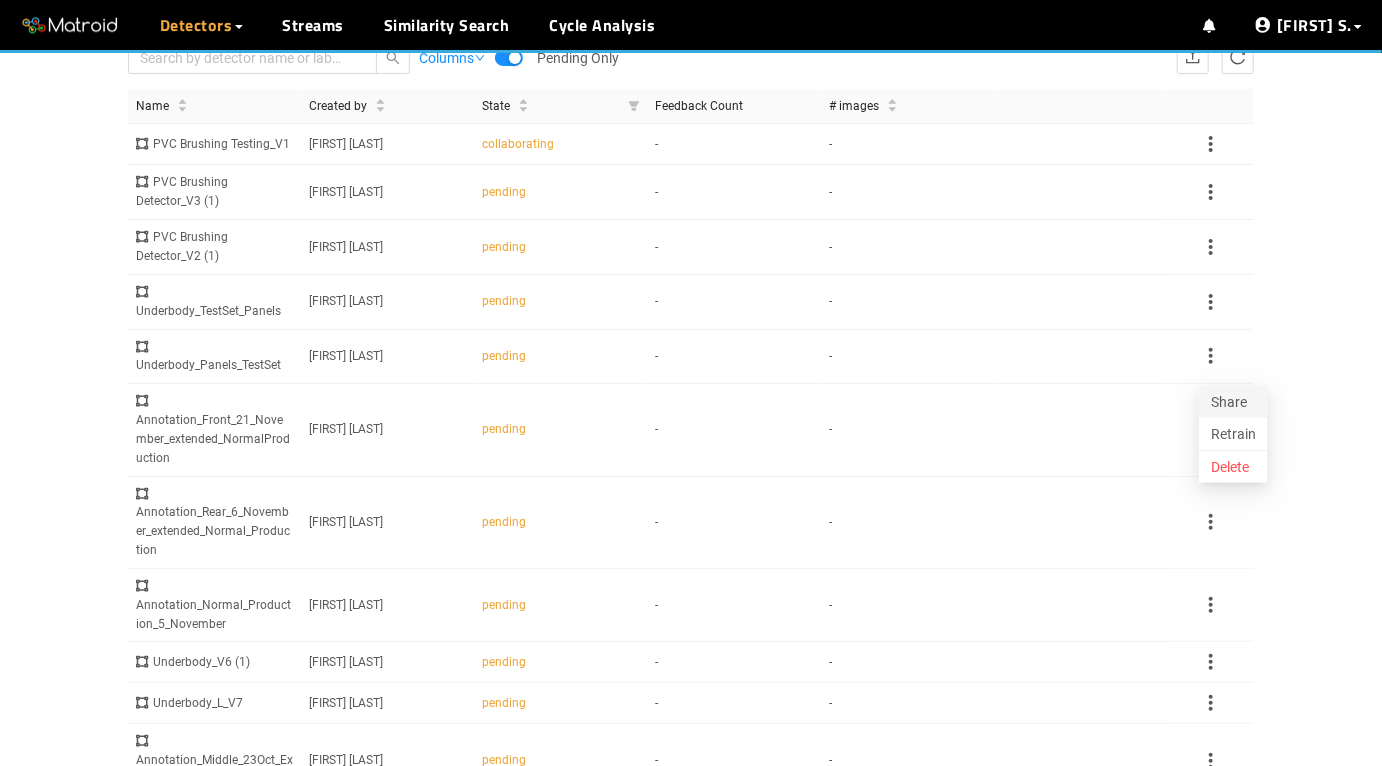 click on "Share" at bounding box center (1233, 402) 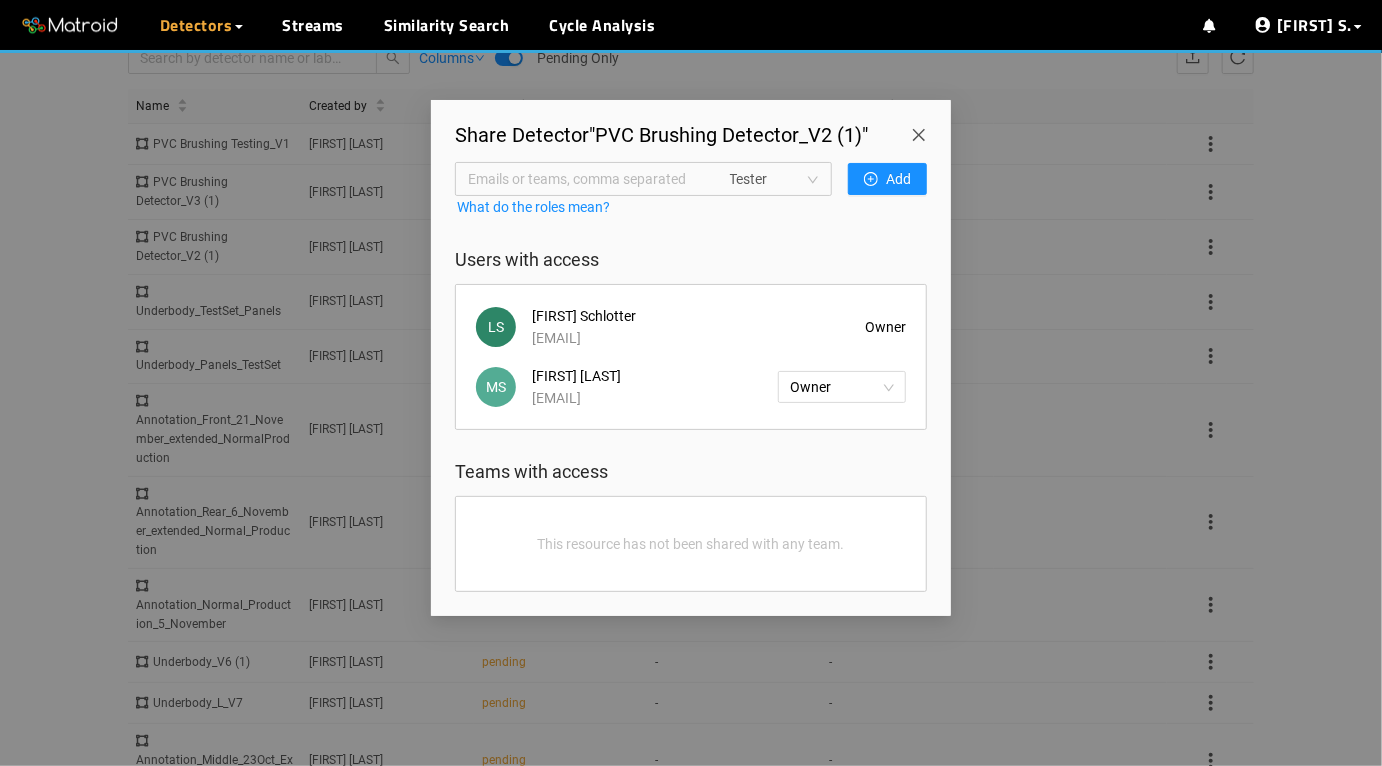 click at bounding box center (923, 128) 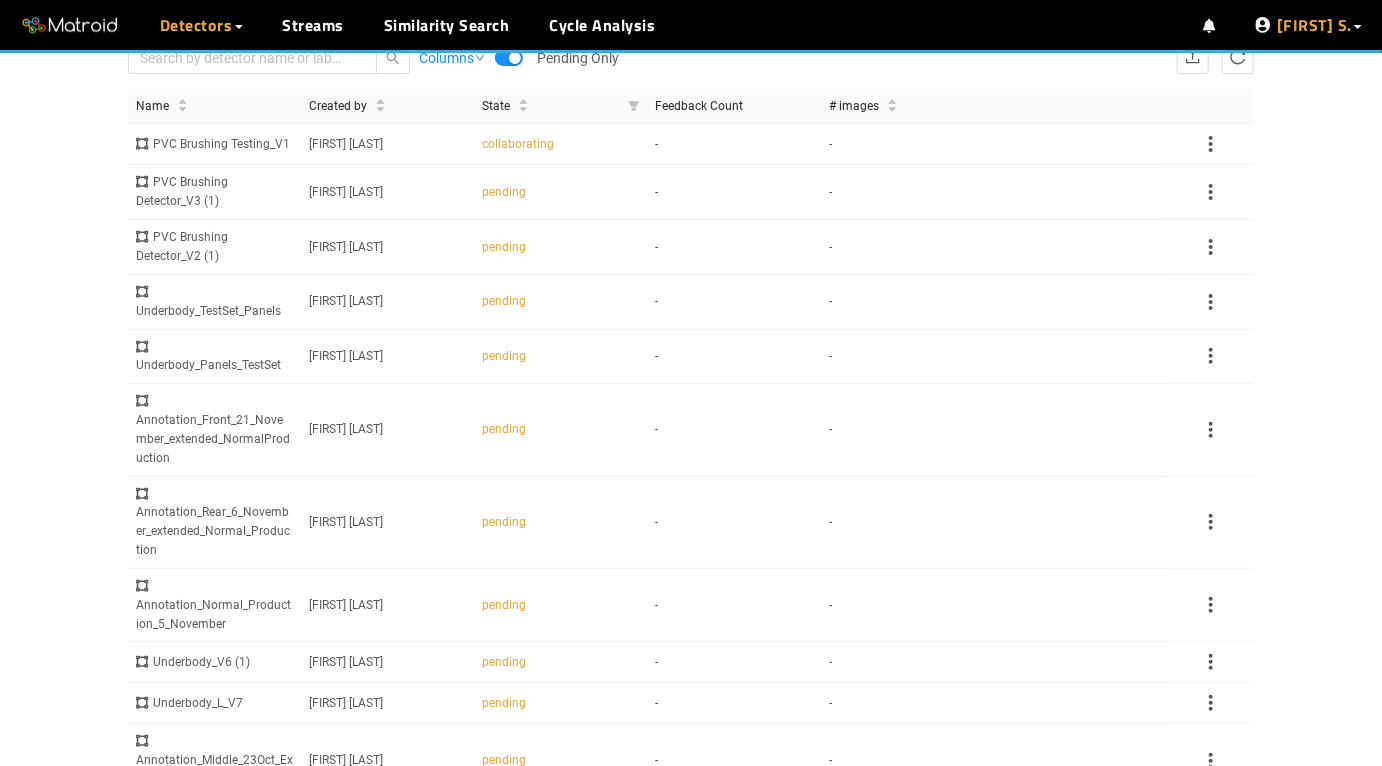 click on "[FIRST] [LAST]" at bounding box center [1314, 25] 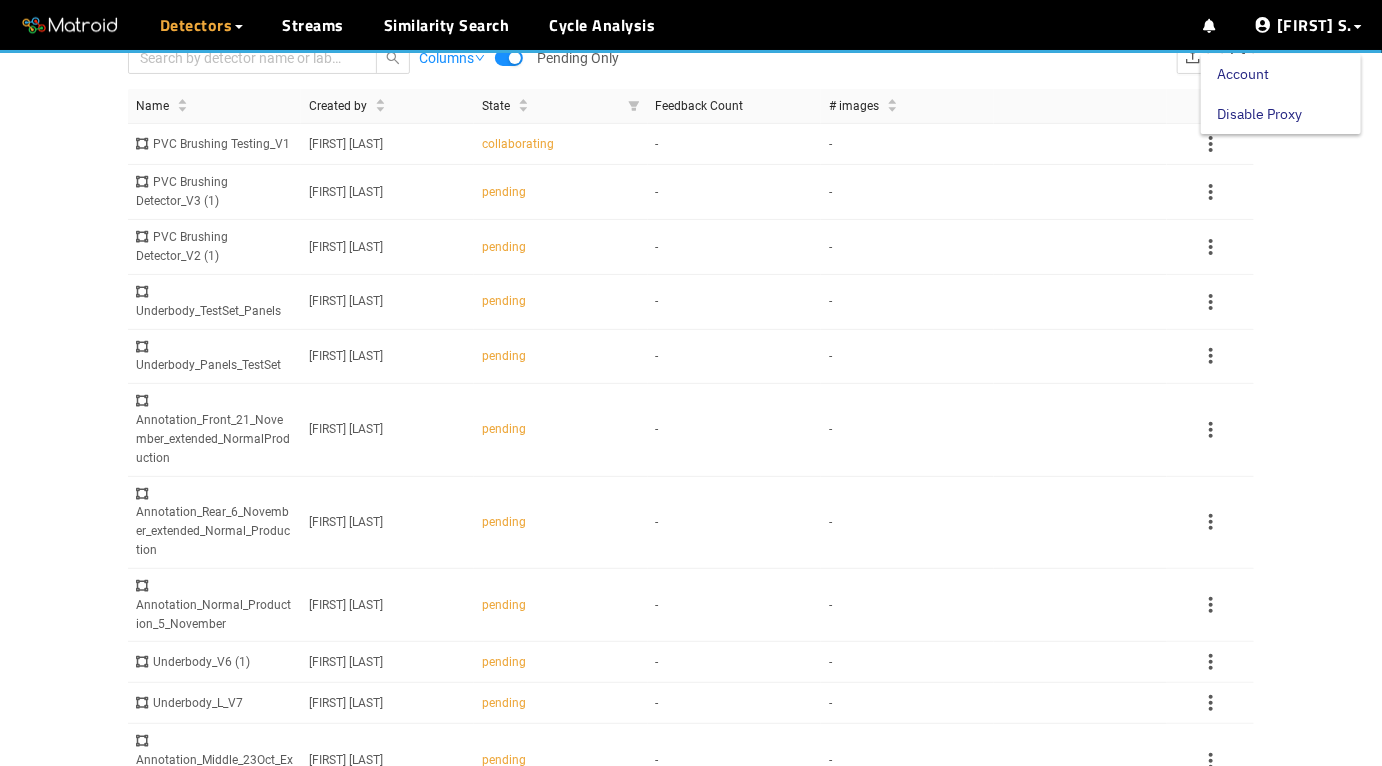 click on "Disable Proxy" at bounding box center (1259, 114) 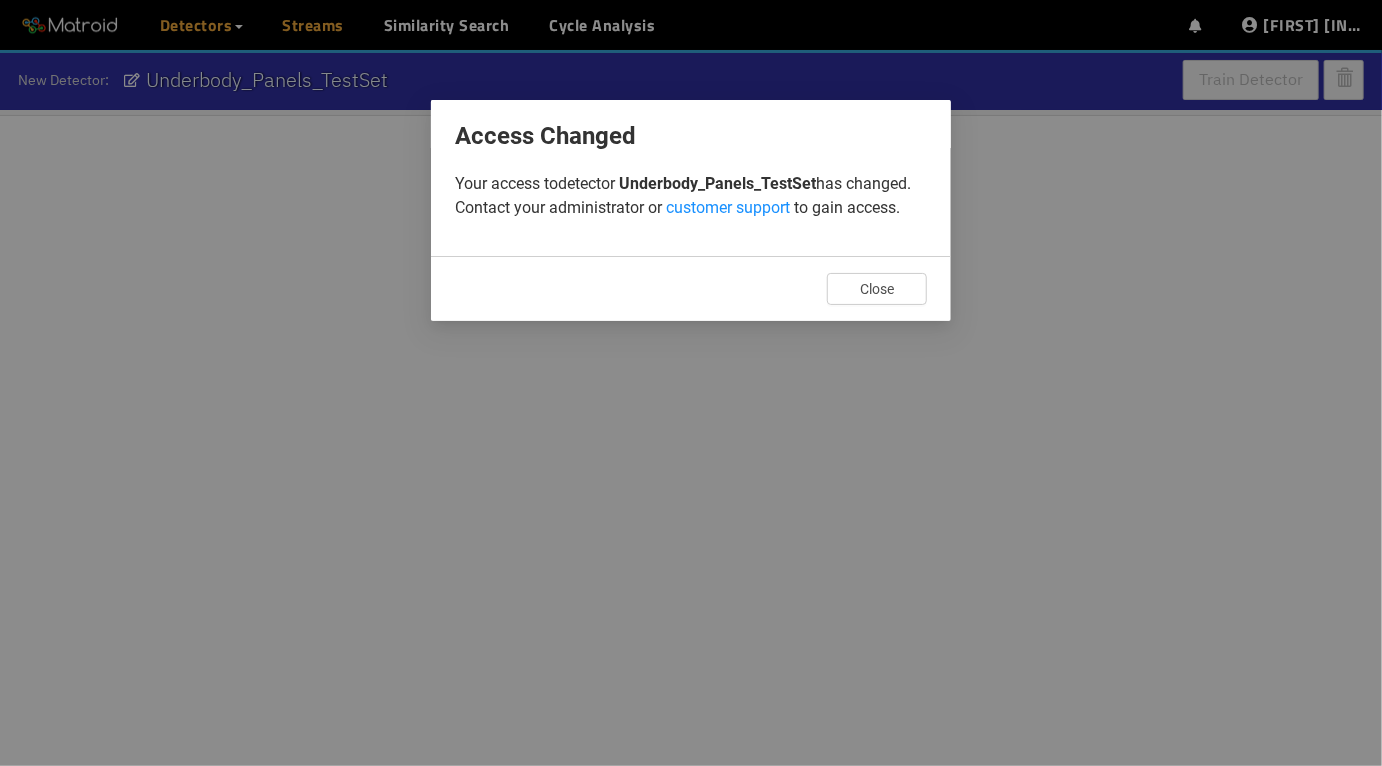 scroll, scrollTop: 100, scrollLeft: 0, axis: vertical 